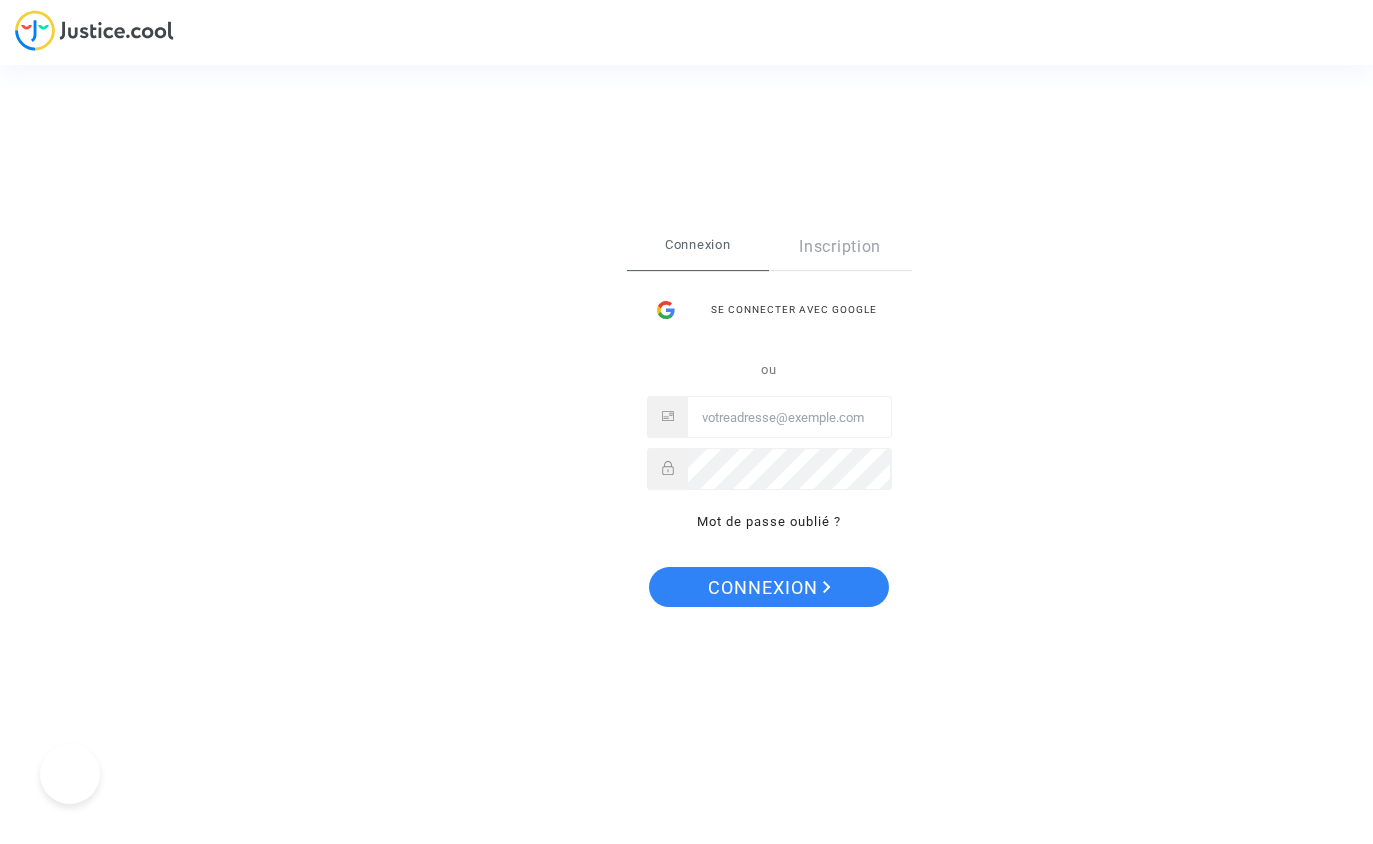 scroll, scrollTop: 0, scrollLeft: 0, axis: both 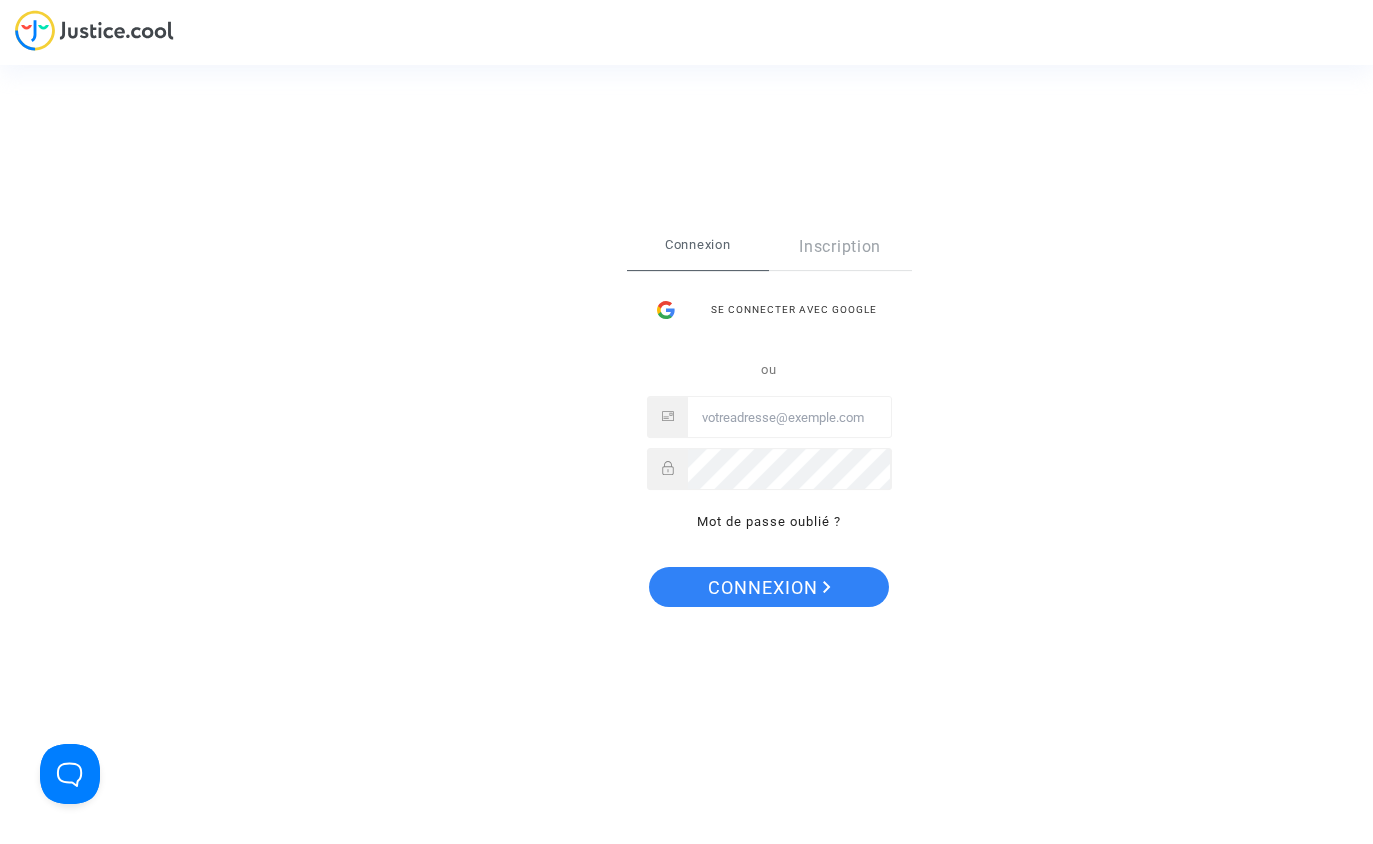 click on "Se connecter avec Google" at bounding box center [769, 310] 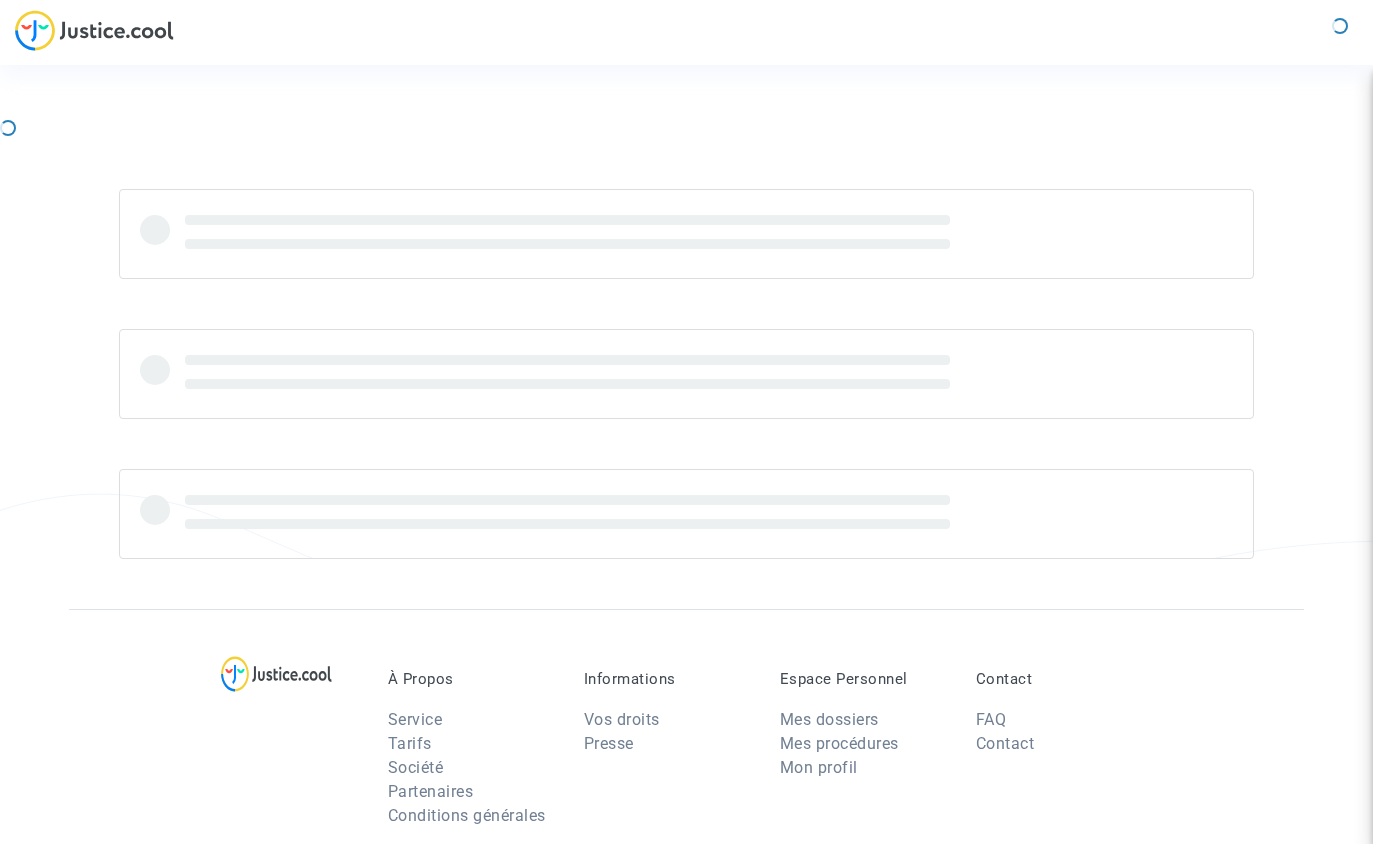 scroll, scrollTop: 0, scrollLeft: 0, axis: both 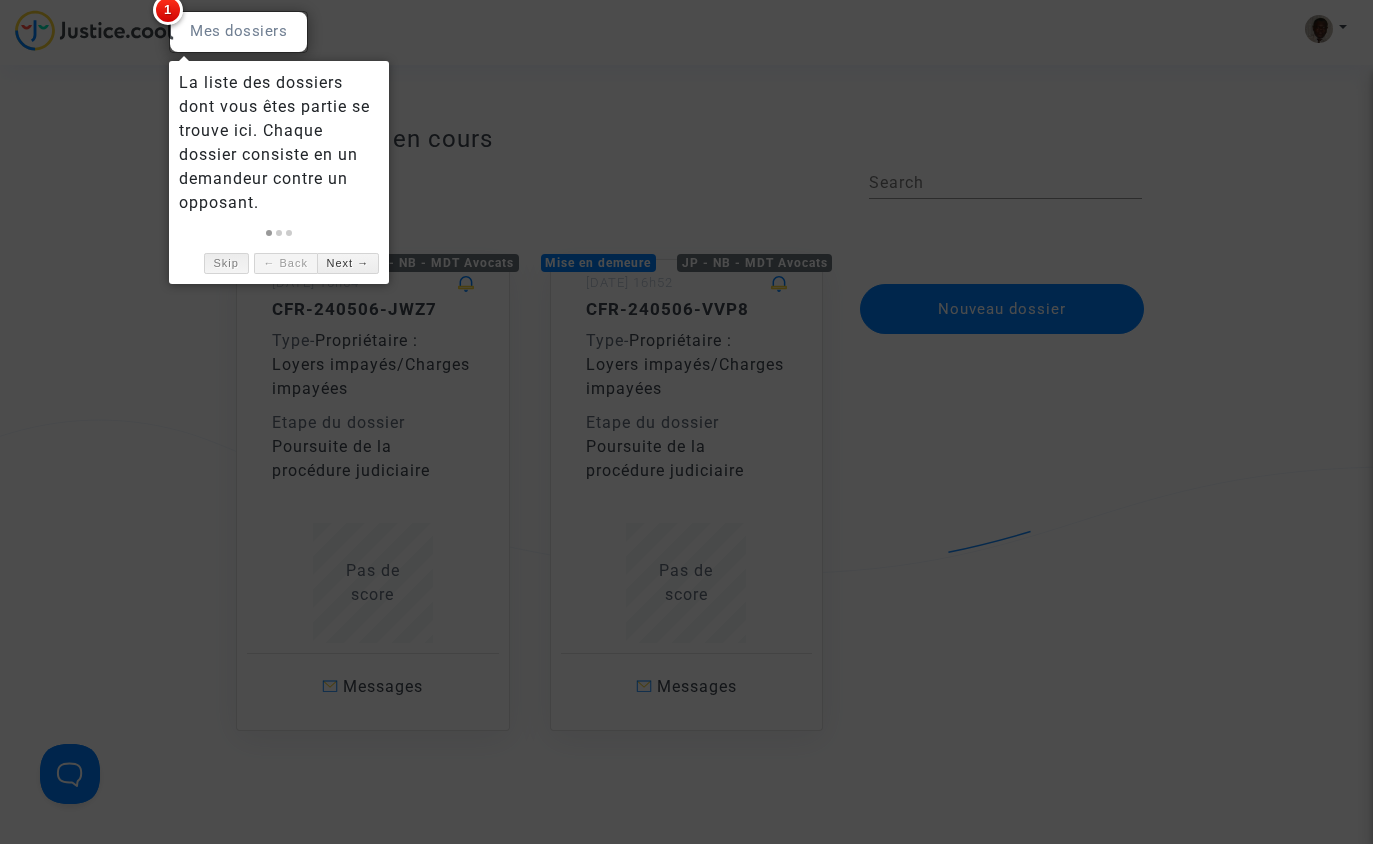 click on "Skip" at bounding box center (226, 263) 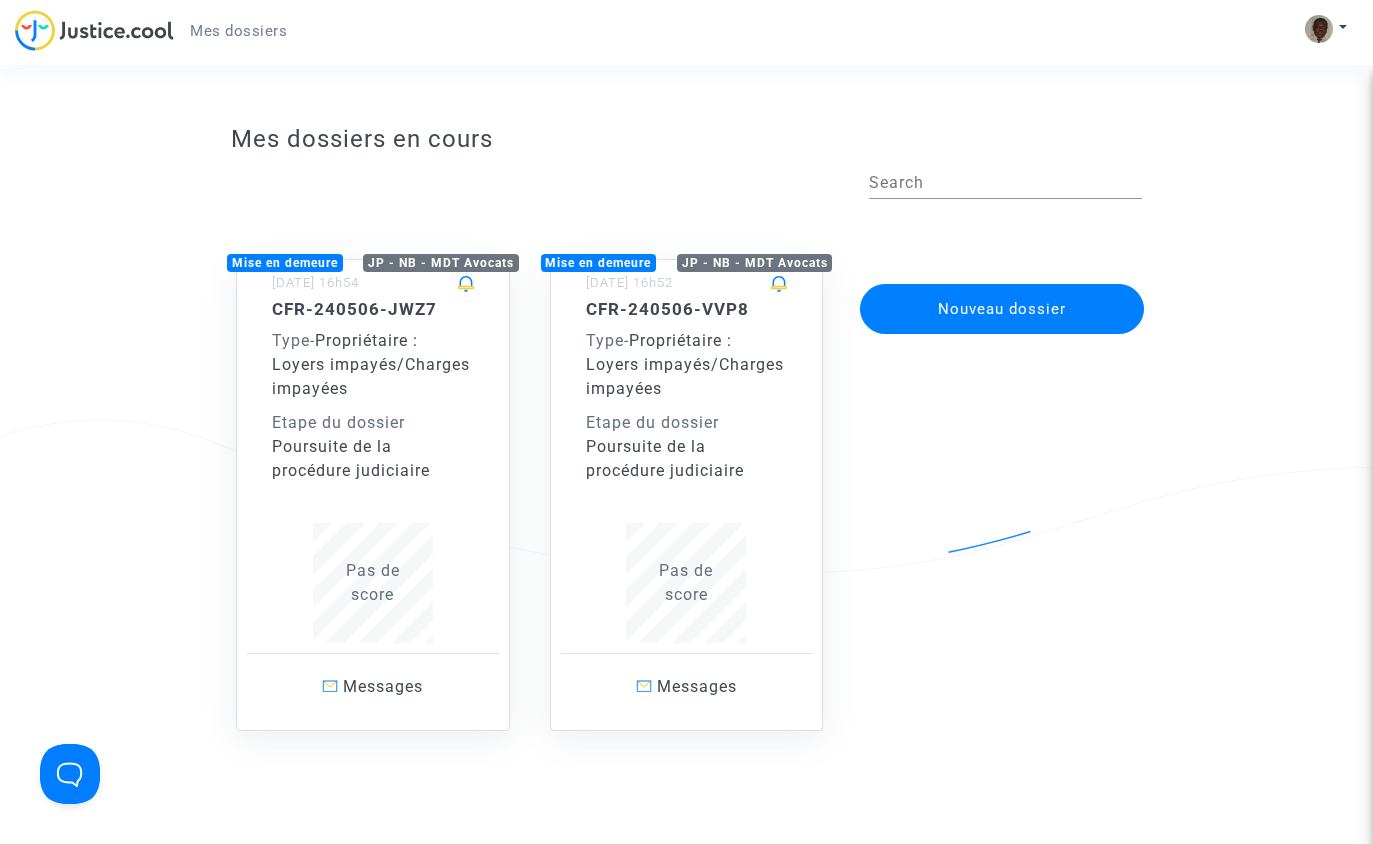 click on "CFR-240506-VVP8 Type  -   Propriétaire : Loyers impayés/Charges impayées  Etape du dossier  Poursuite de la procédure judiciaire" 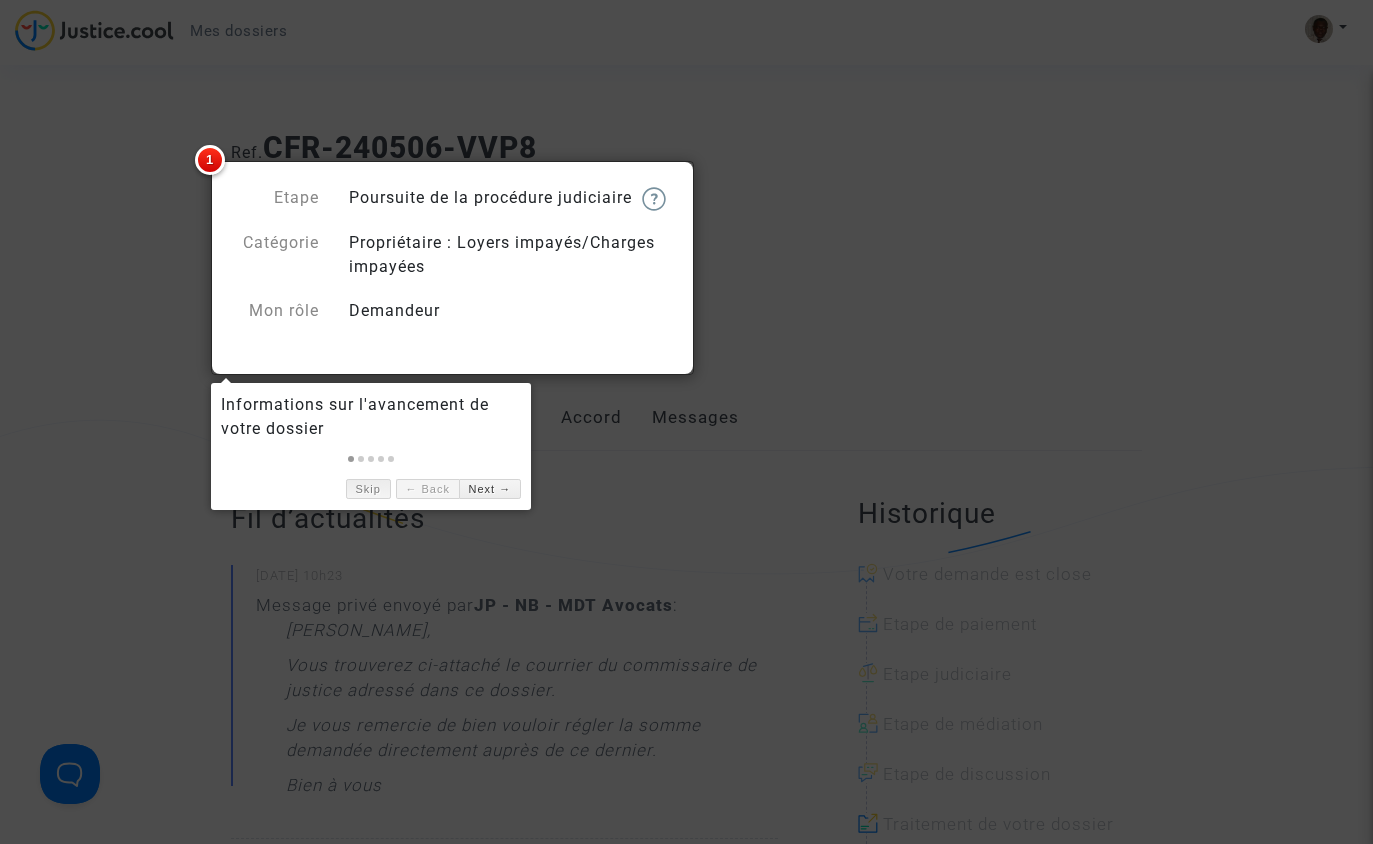 click on "Skip" at bounding box center (368, 489) 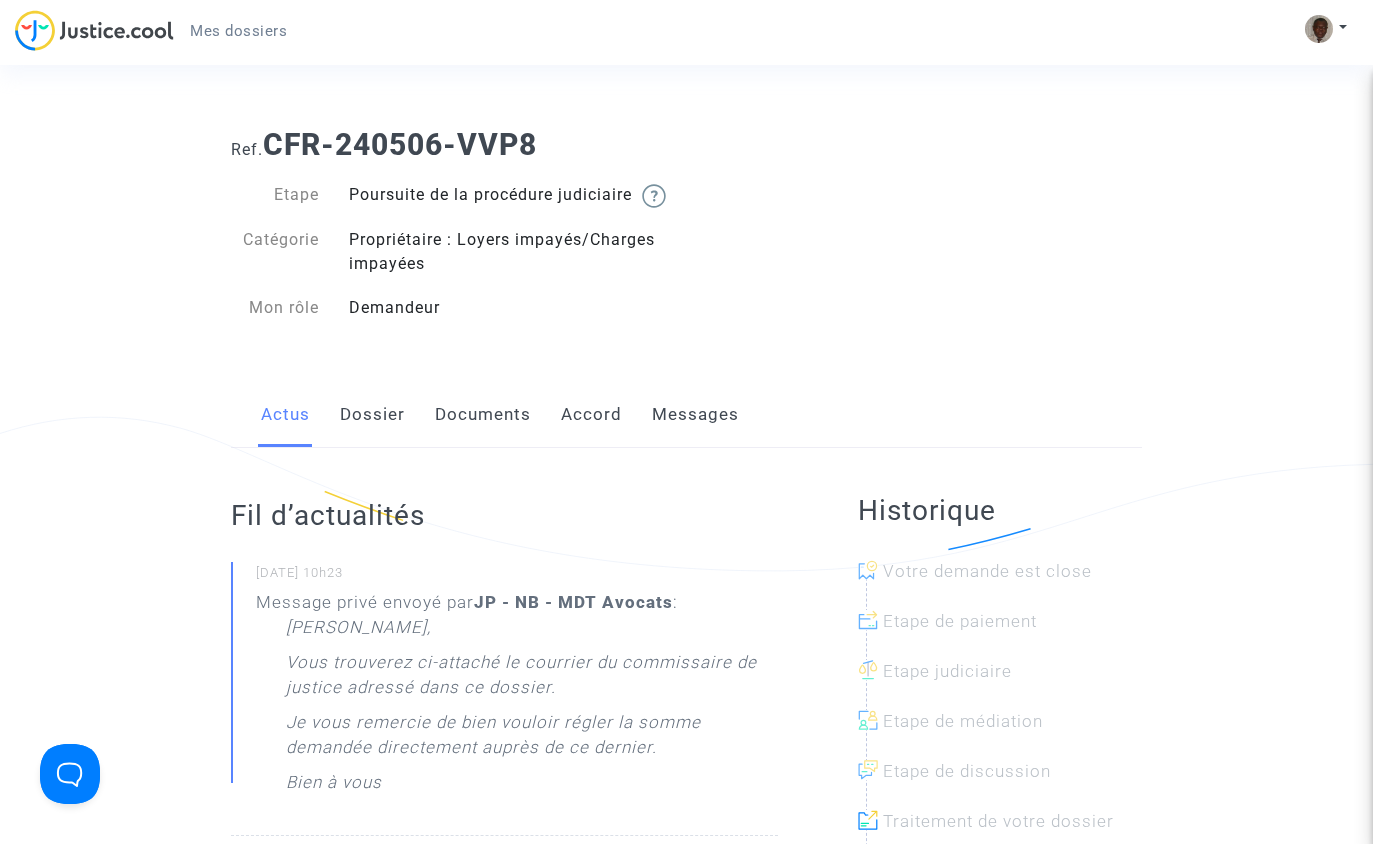scroll, scrollTop: 0, scrollLeft: 0, axis: both 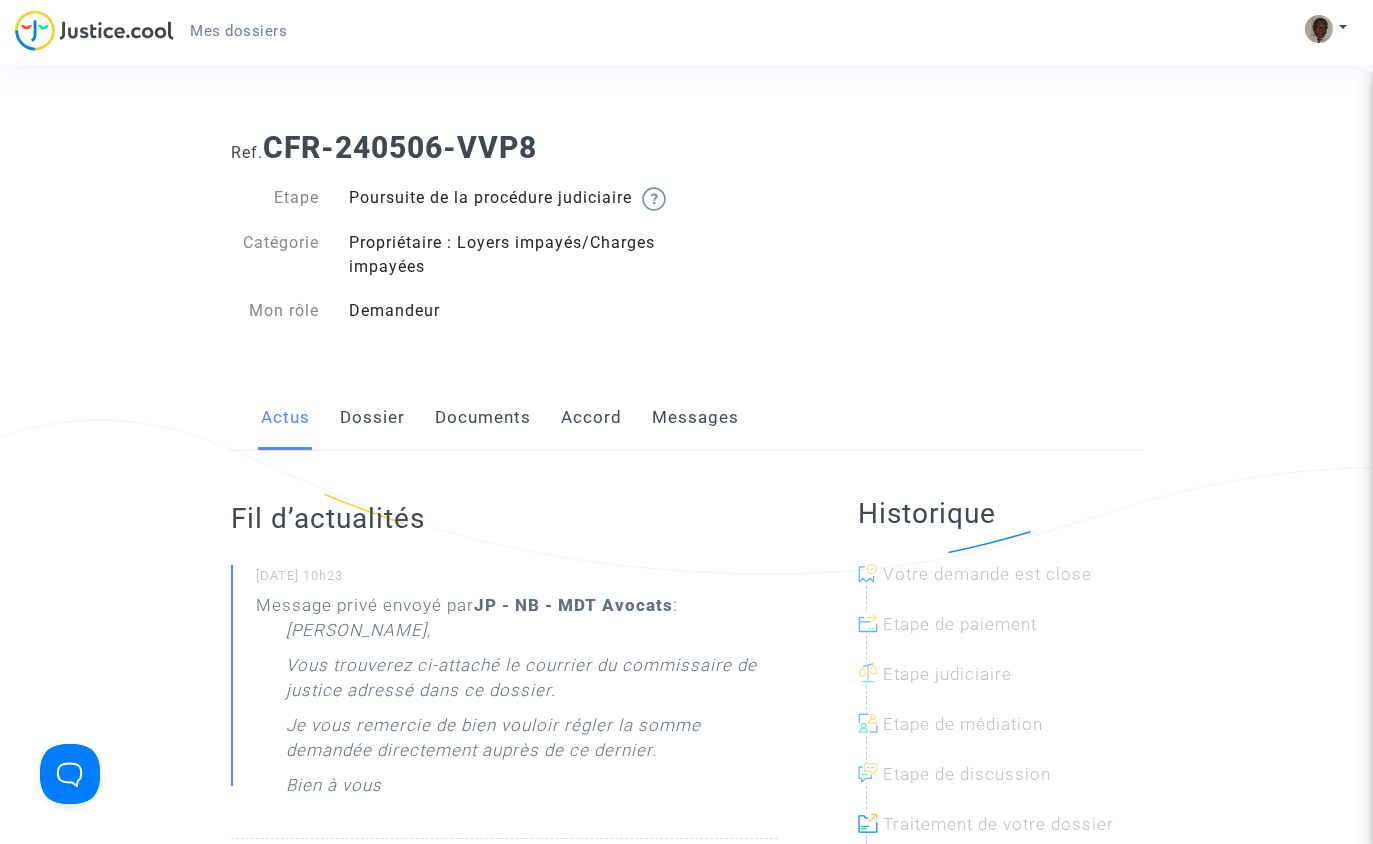 click on "Dossier" 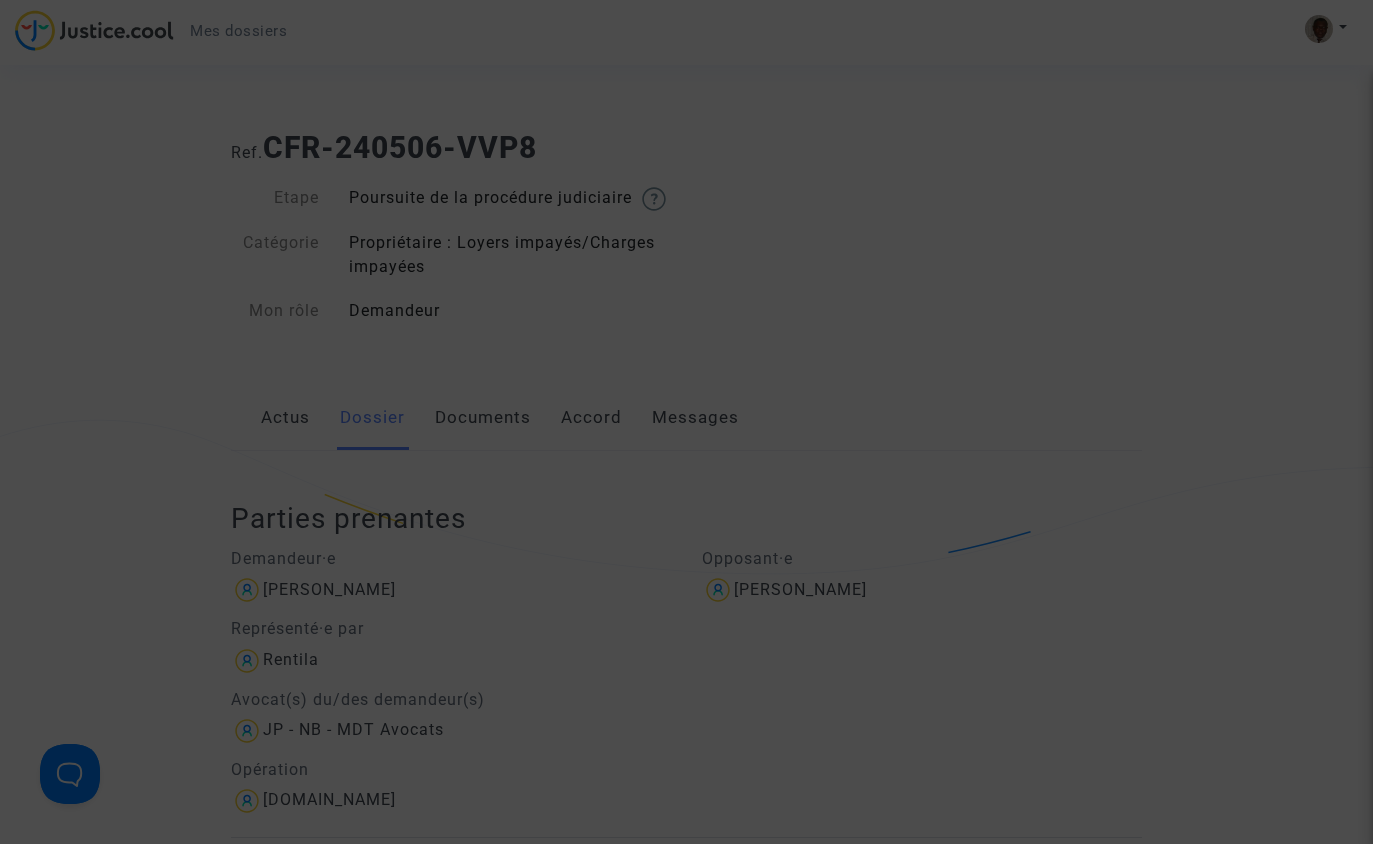 click at bounding box center [686, 422] 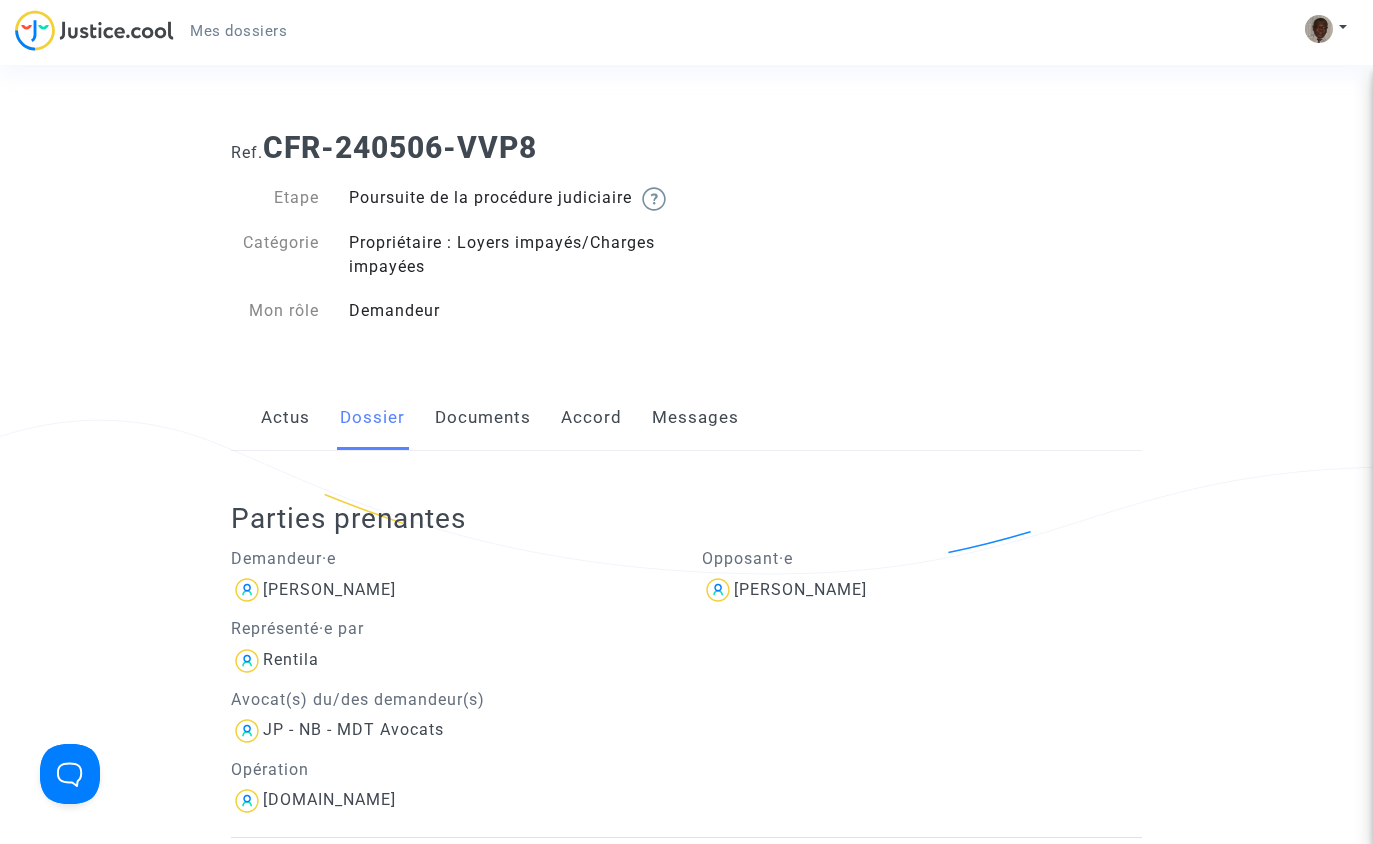 click on "Documents" 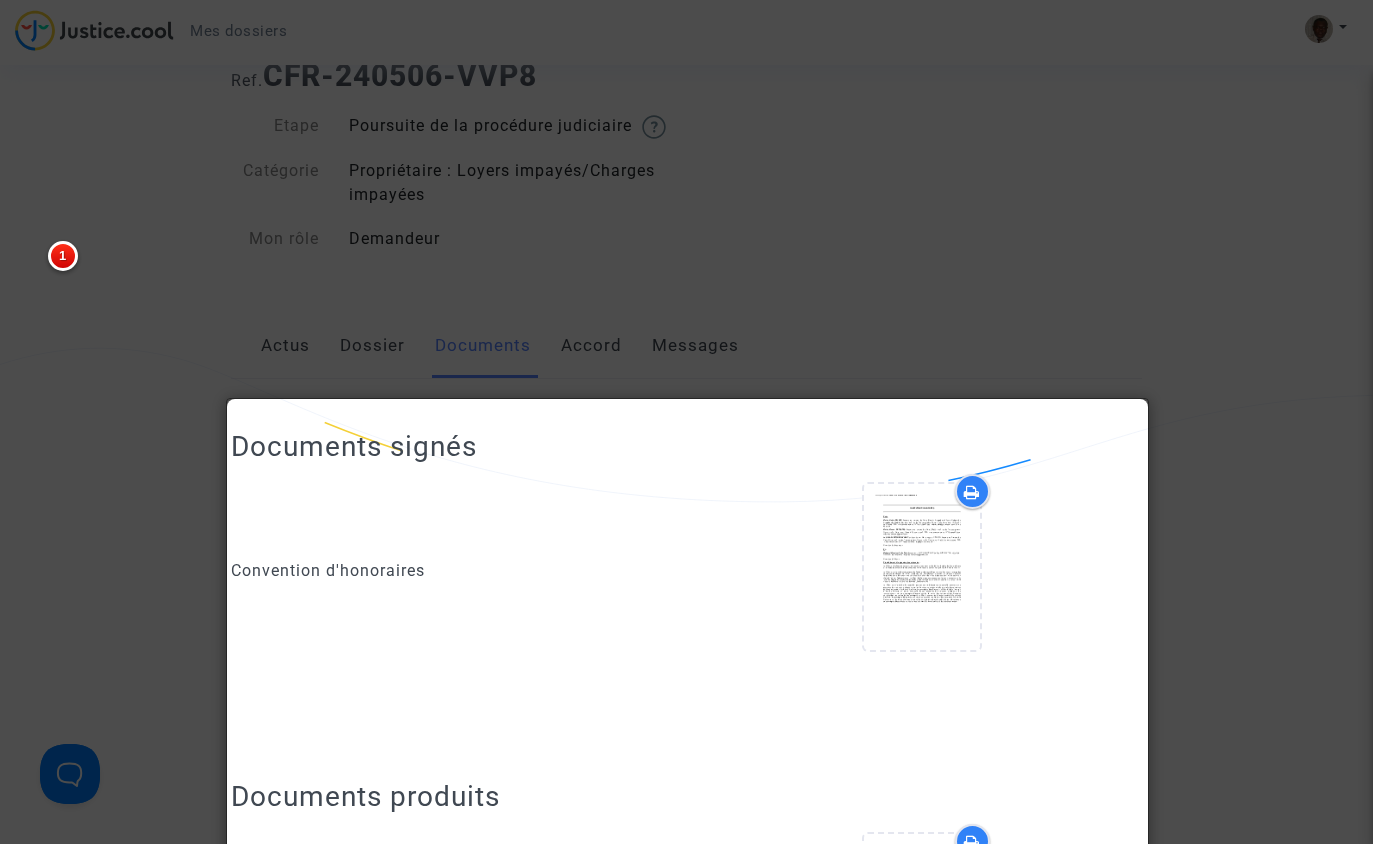 scroll, scrollTop: 0, scrollLeft: 0, axis: both 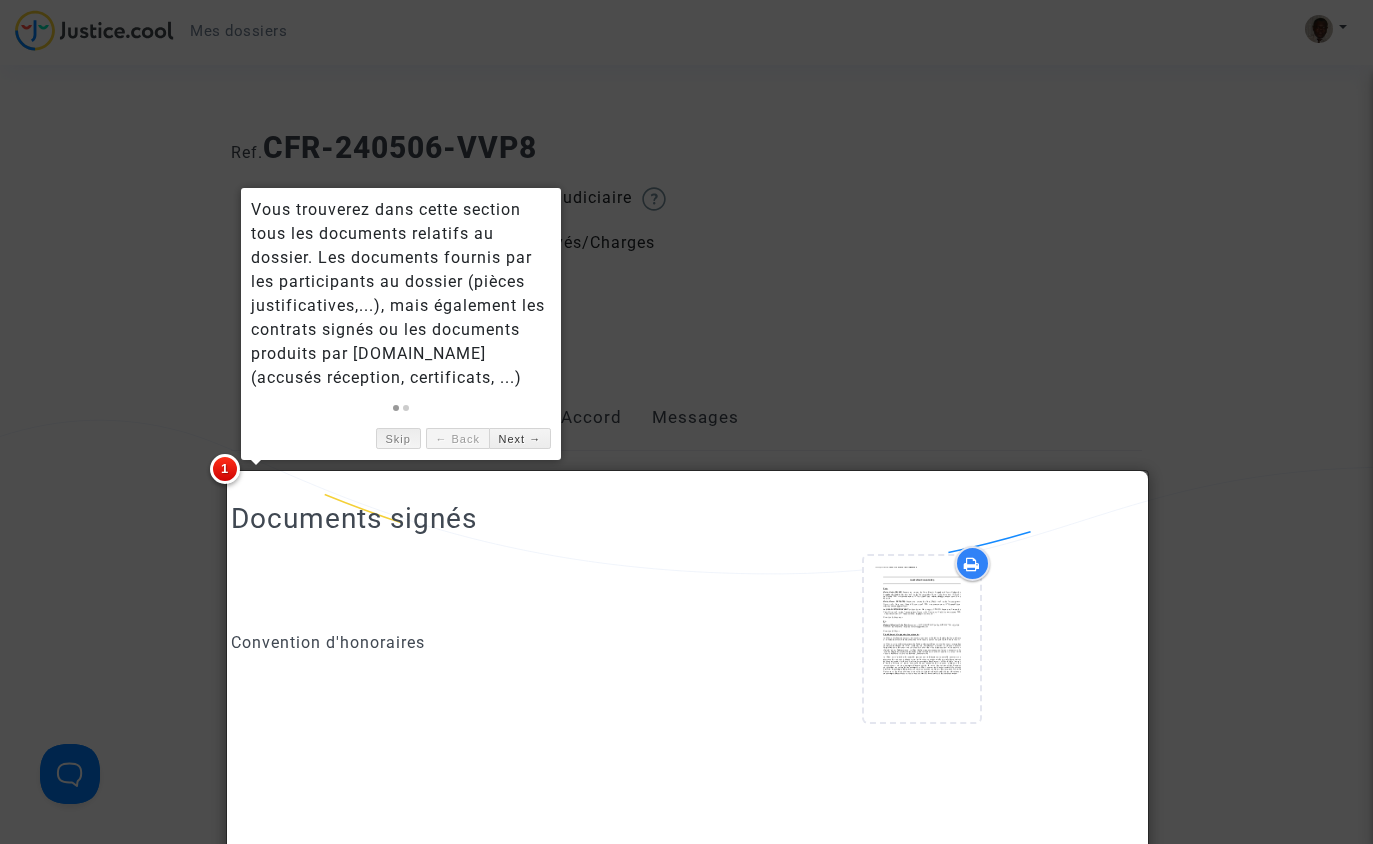 click on "Skip" at bounding box center [398, 438] 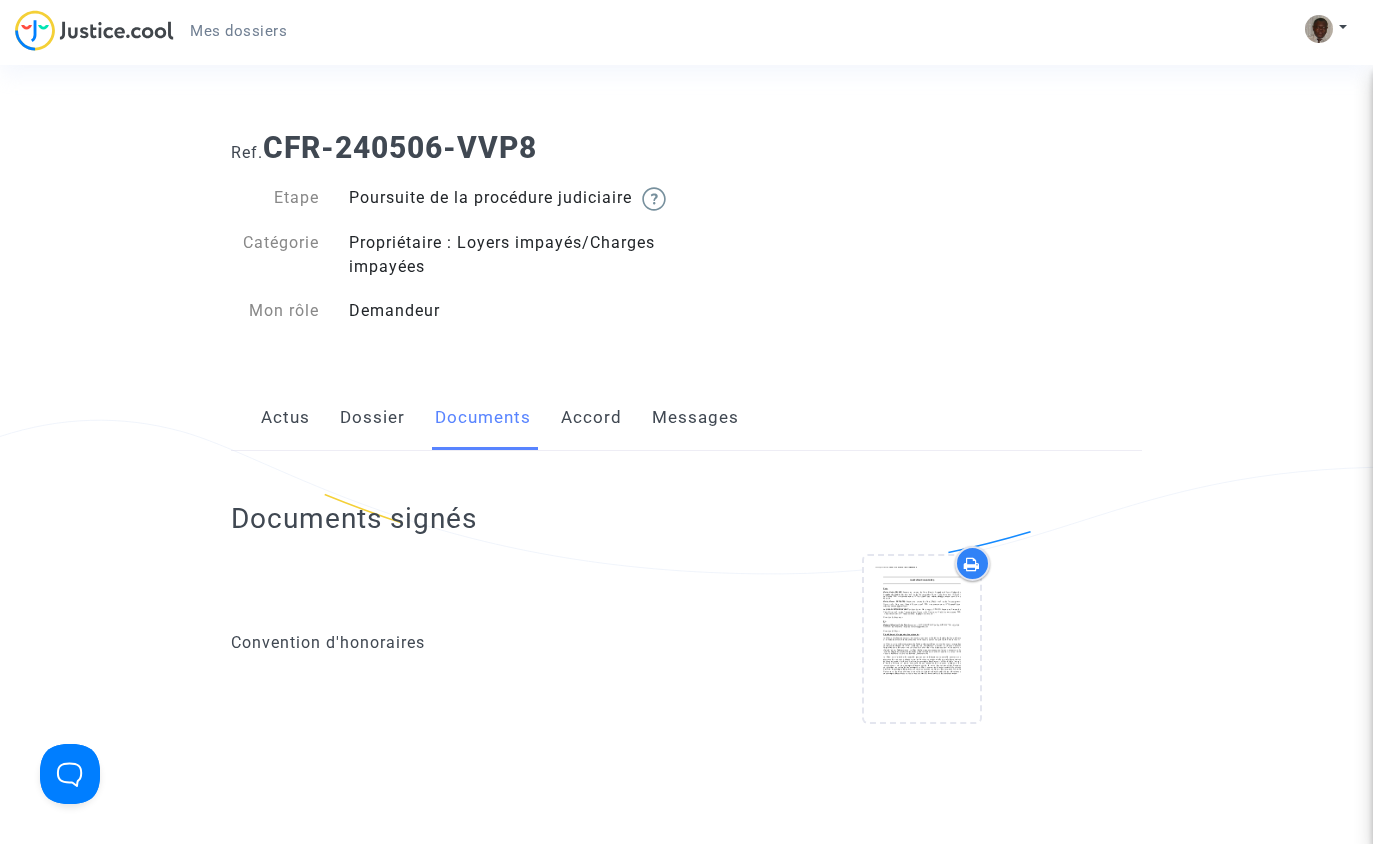click on "Messages" 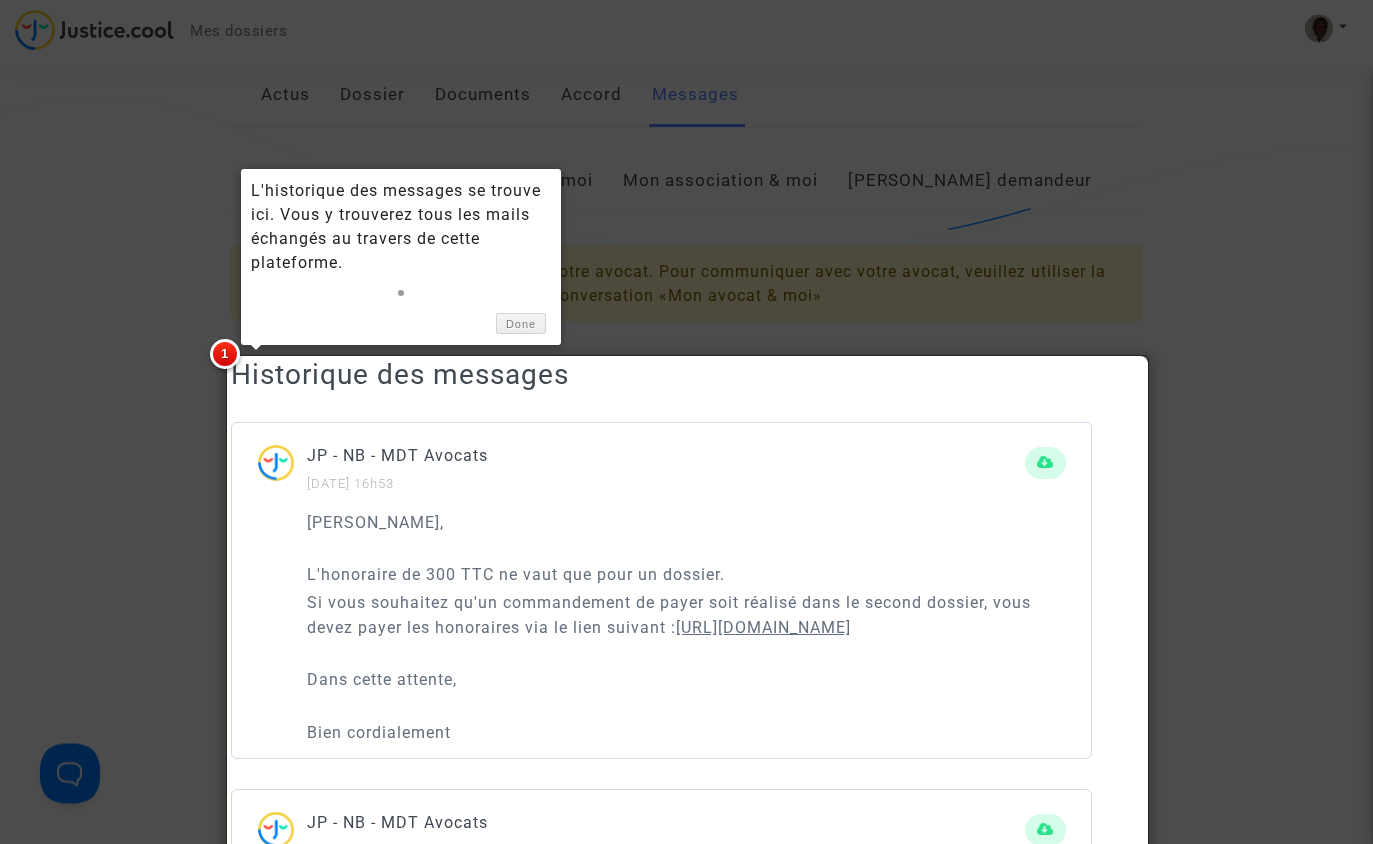 scroll, scrollTop: 0, scrollLeft: 0, axis: both 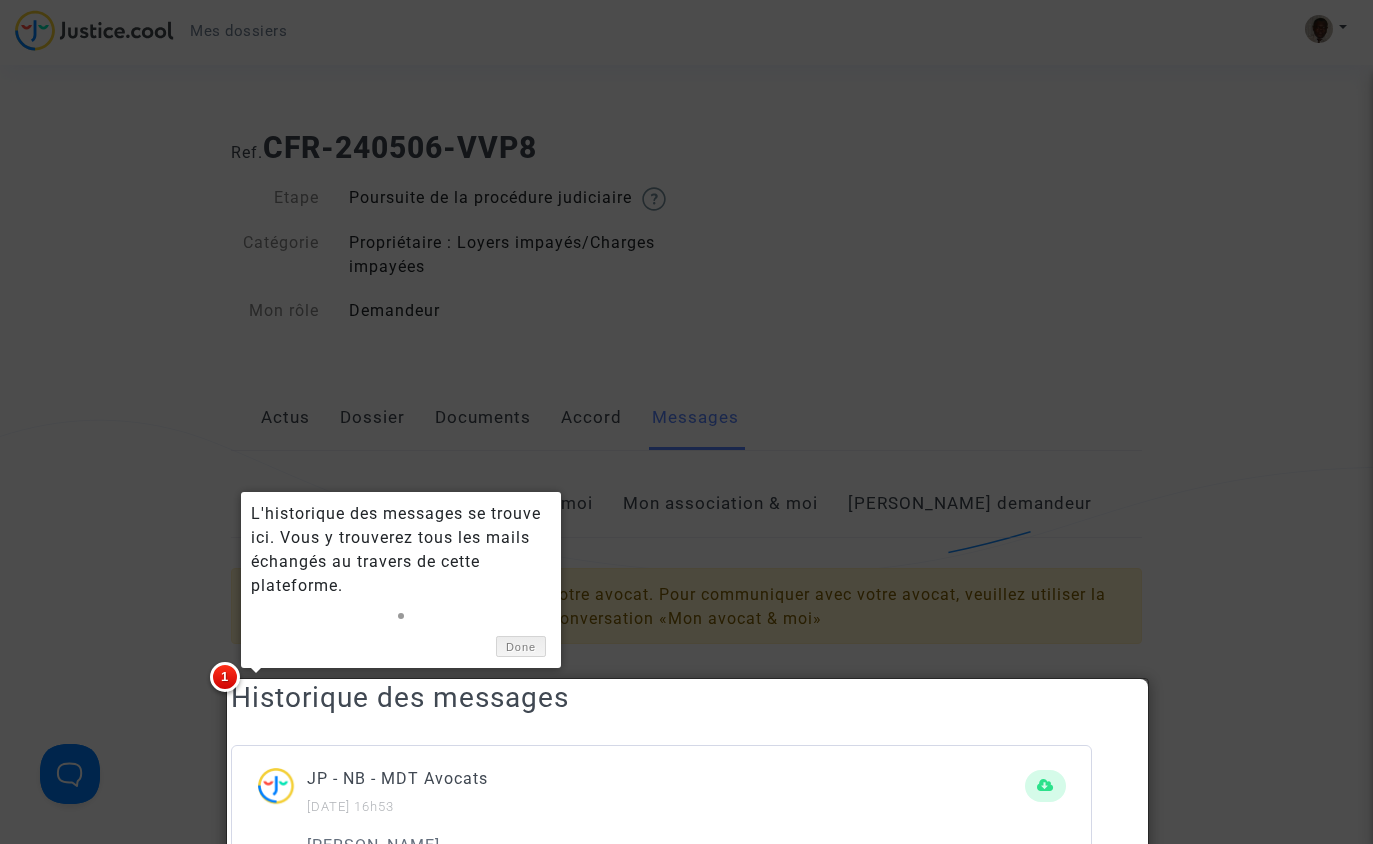 click on "Done" at bounding box center (521, 646) 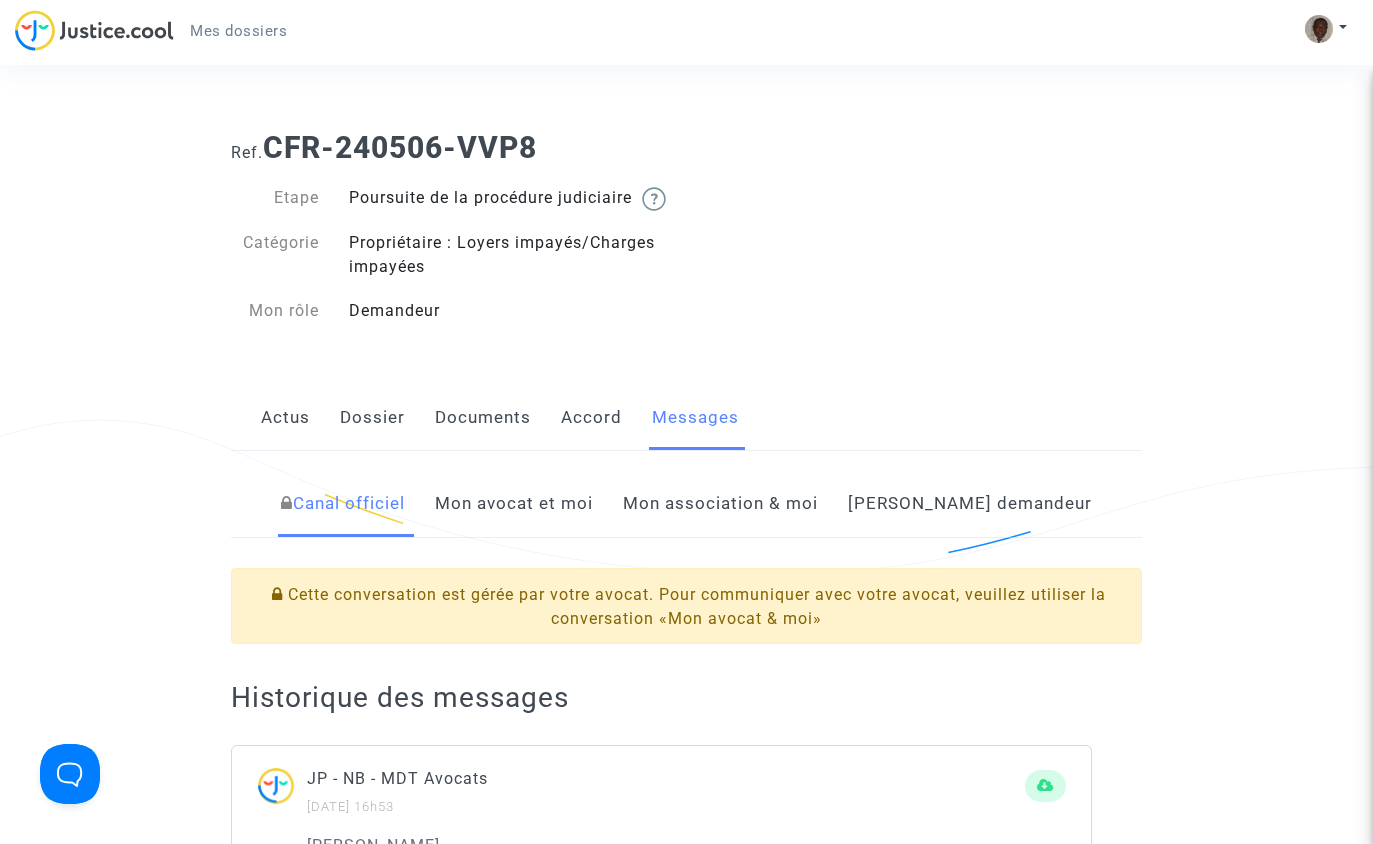 click on "Mon avocat et moi" 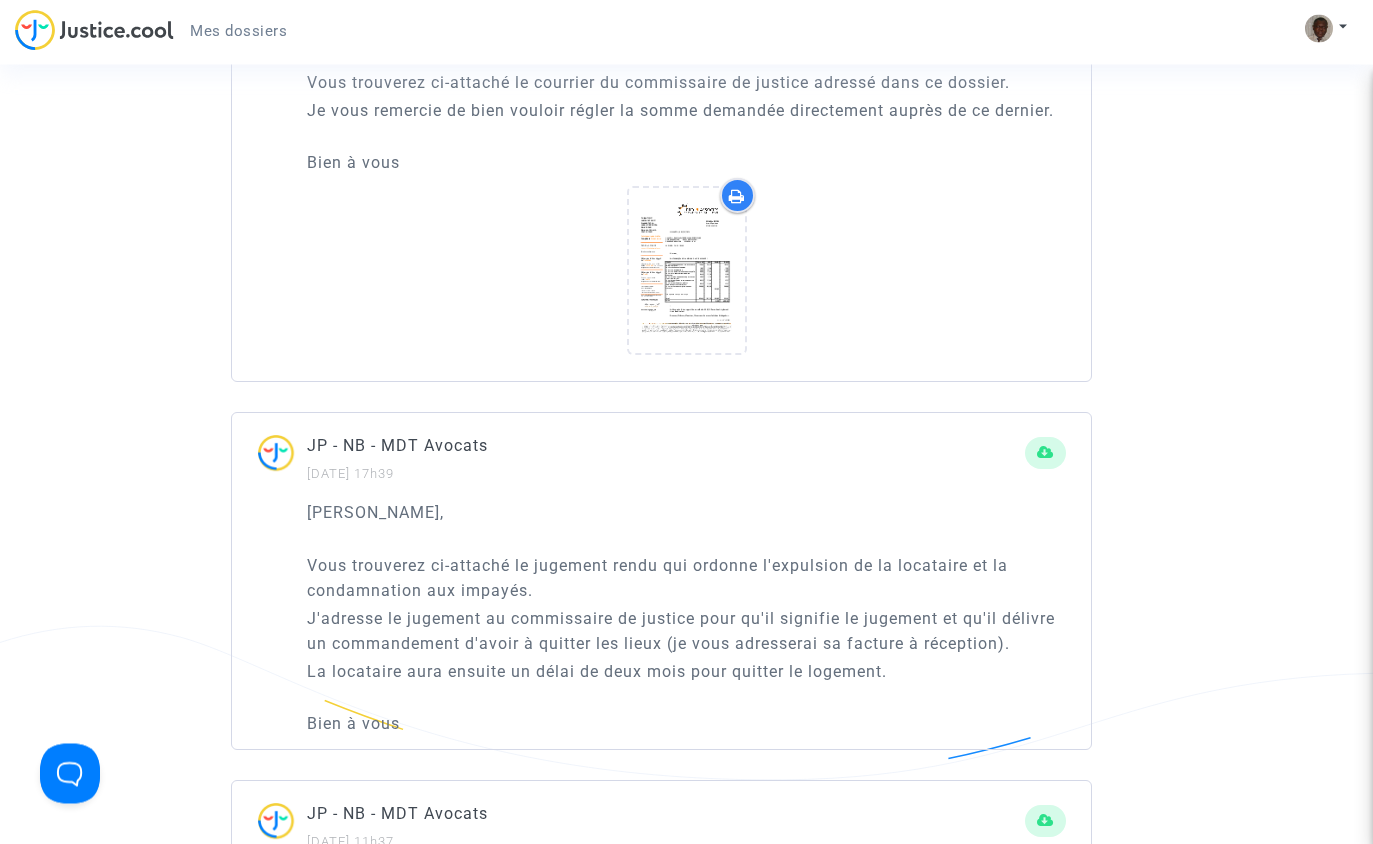 scroll, scrollTop: 1321, scrollLeft: 0, axis: vertical 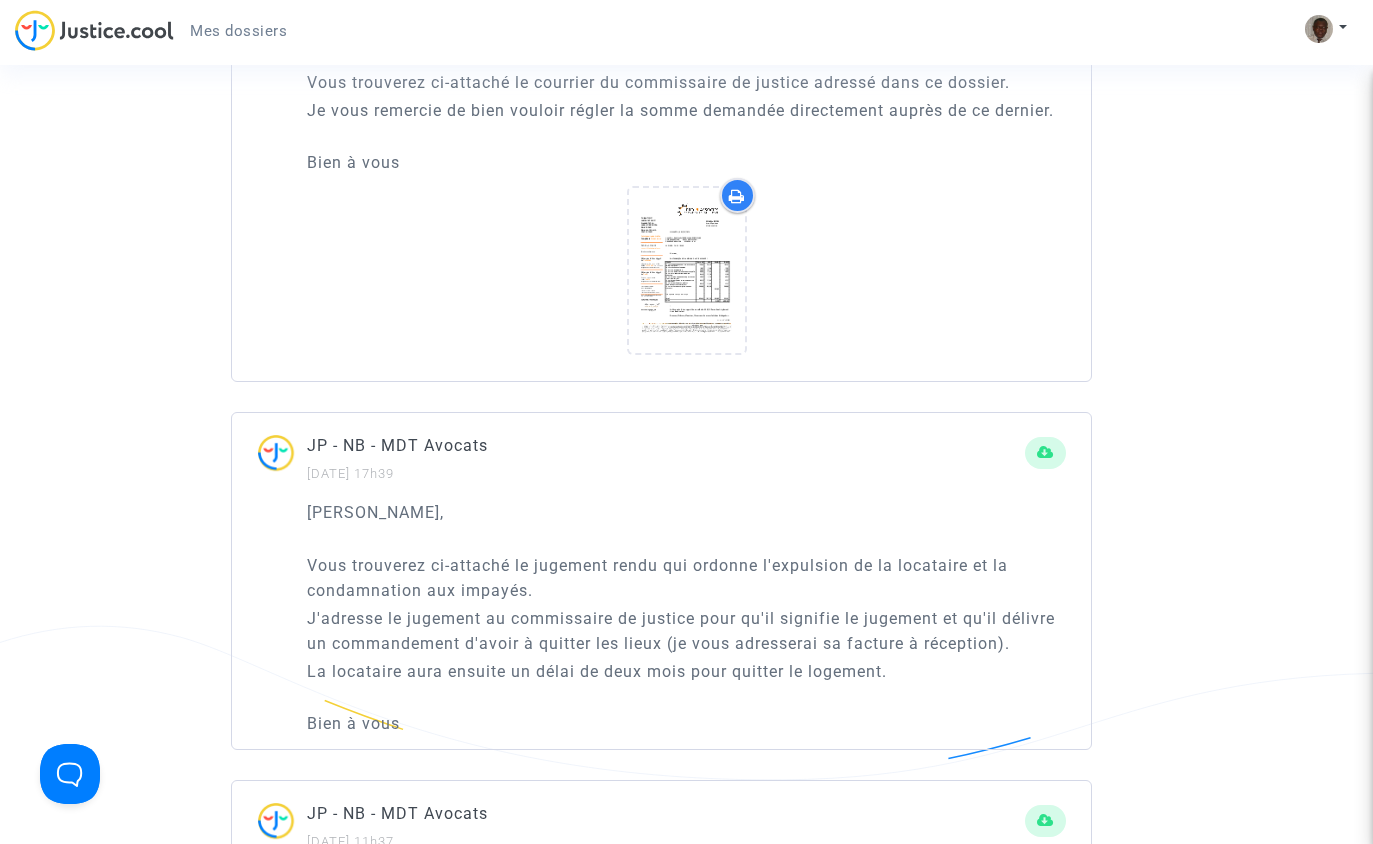 click at bounding box center (686, 271) 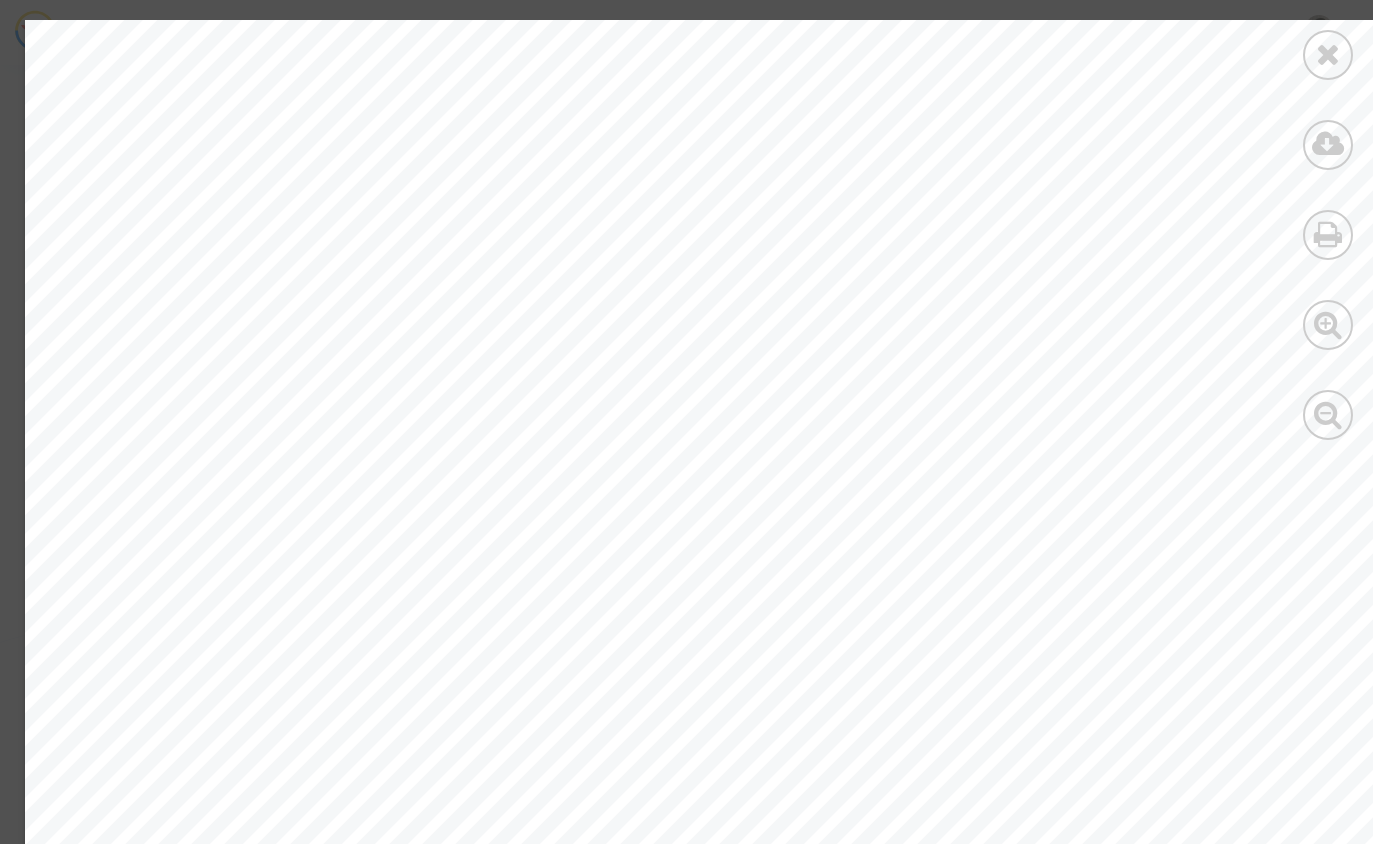 scroll, scrollTop: 0, scrollLeft: 0, axis: both 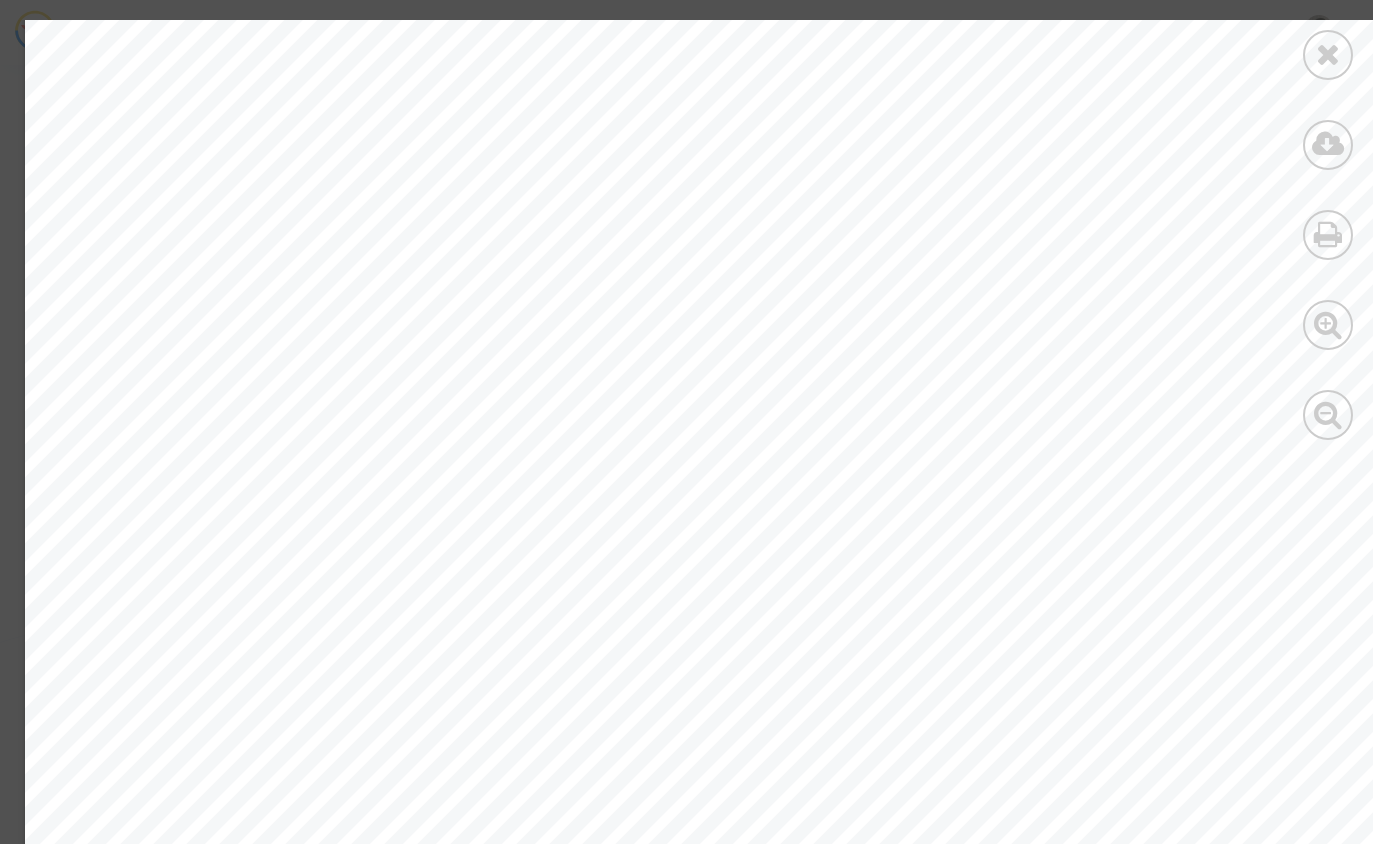 click at bounding box center [1328, 144] 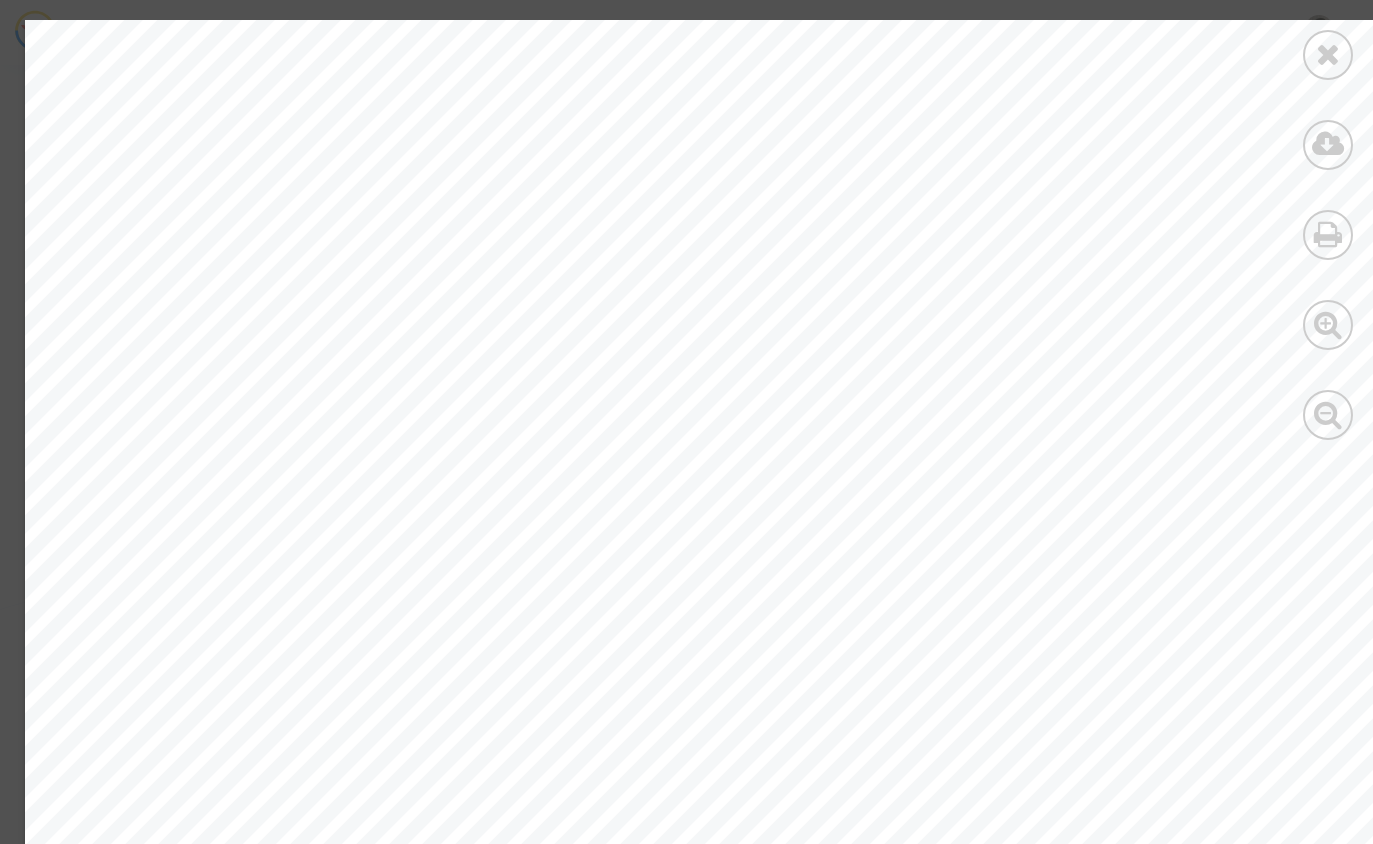 scroll, scrollTop: 0, scrollLeft: 0, axis: both 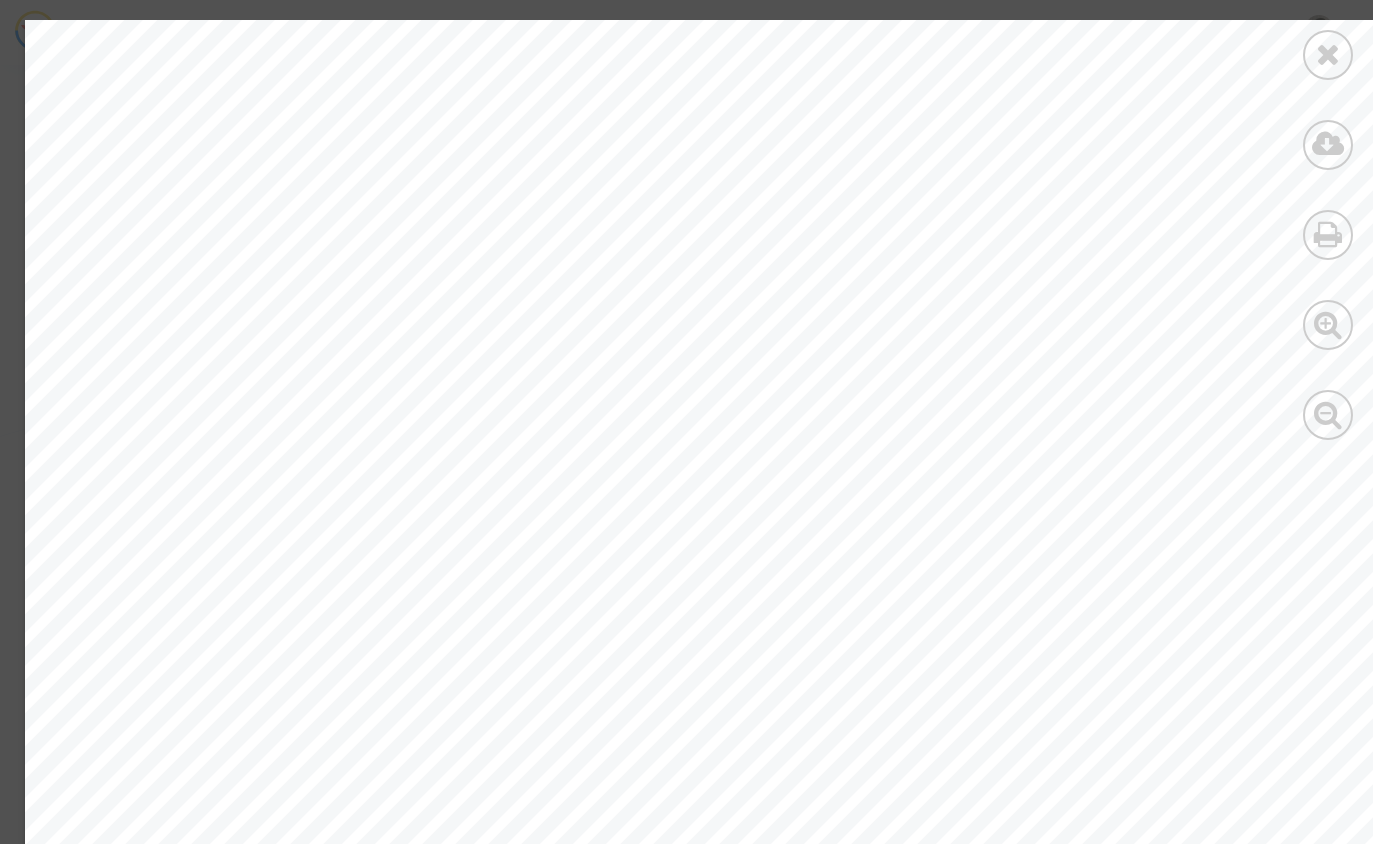 click at bounding box center [1328, 54] 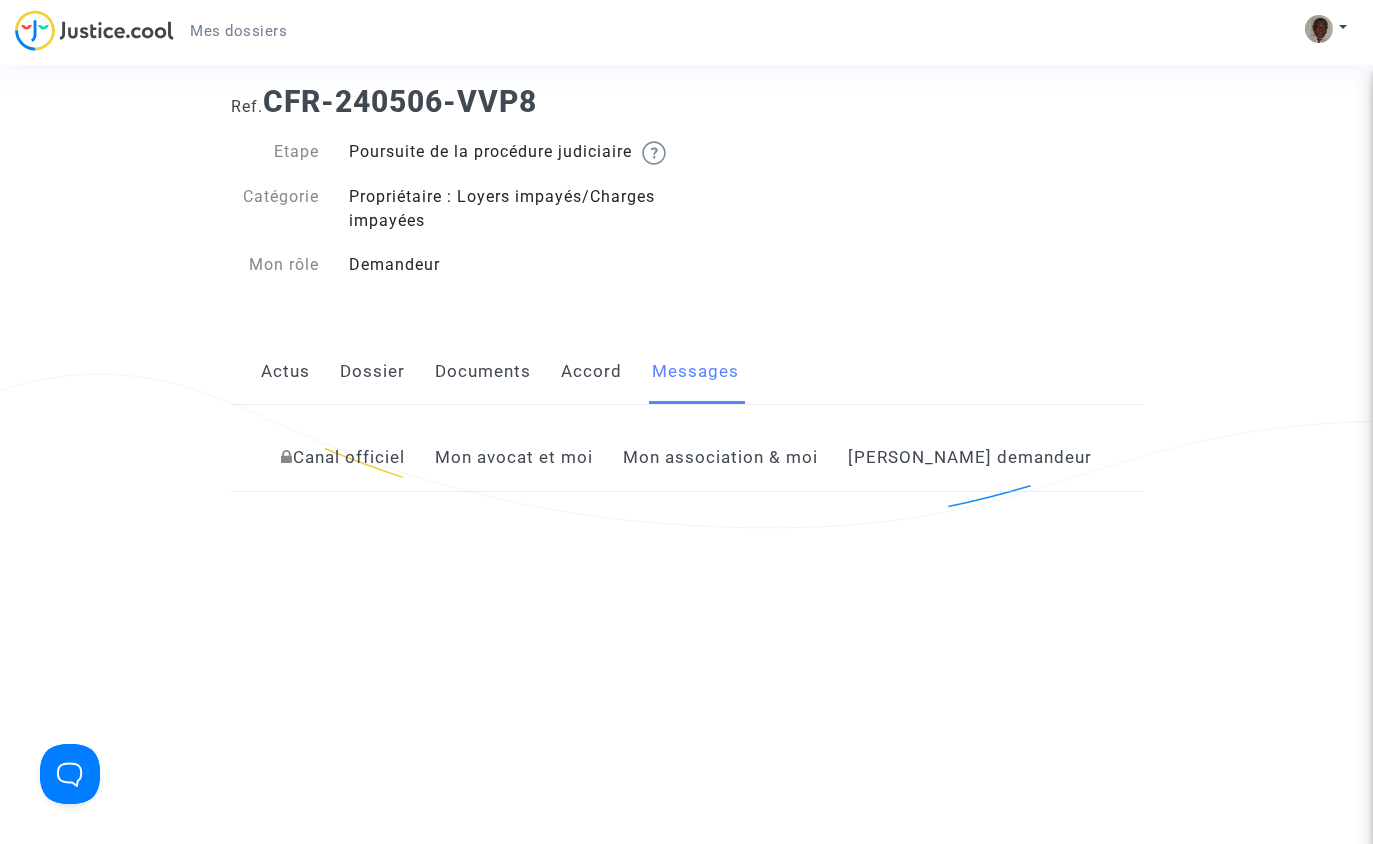 scroll, scrollTop: 45, scrollLeft: 0, axis: vertical 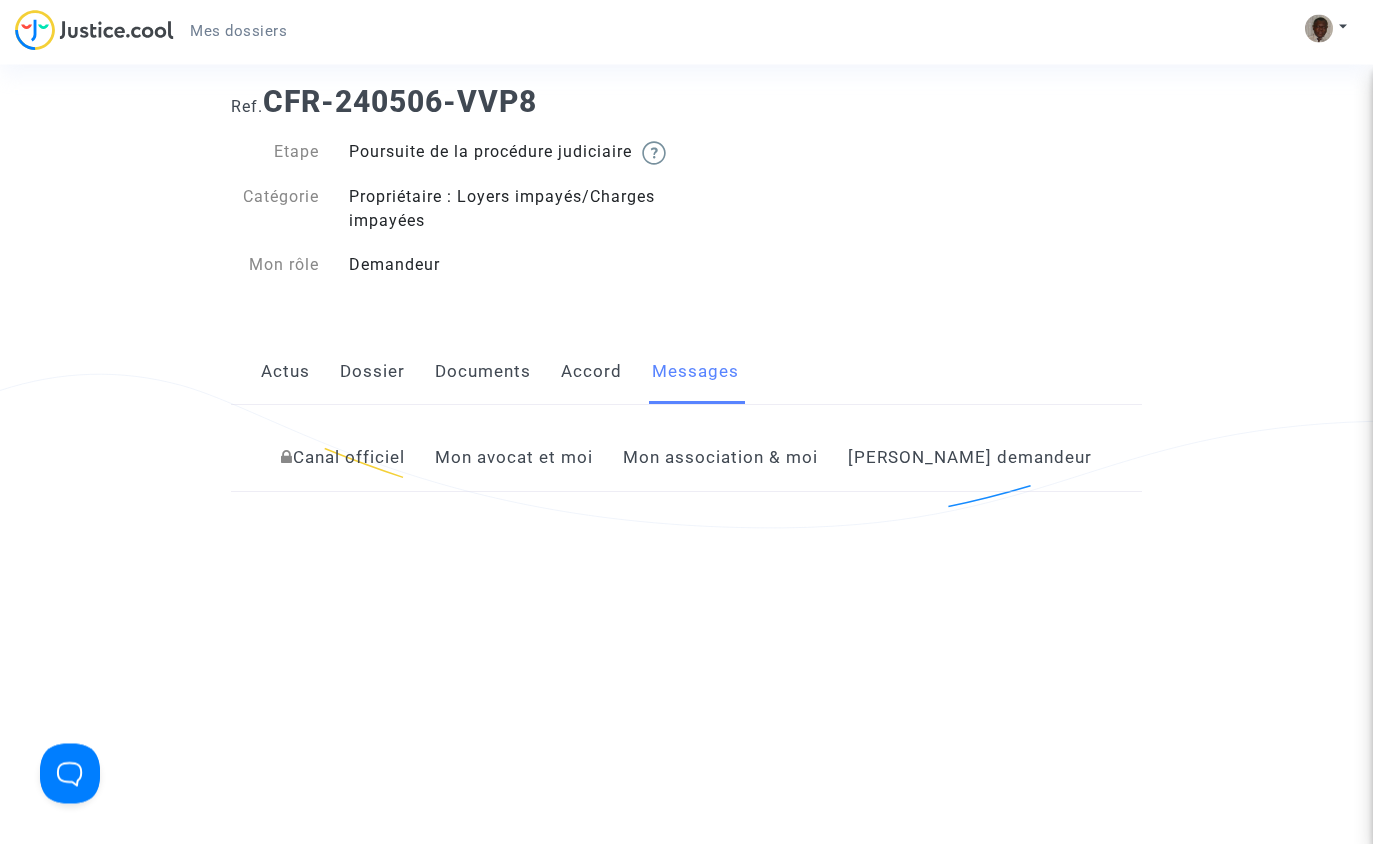 click on "Dossier" 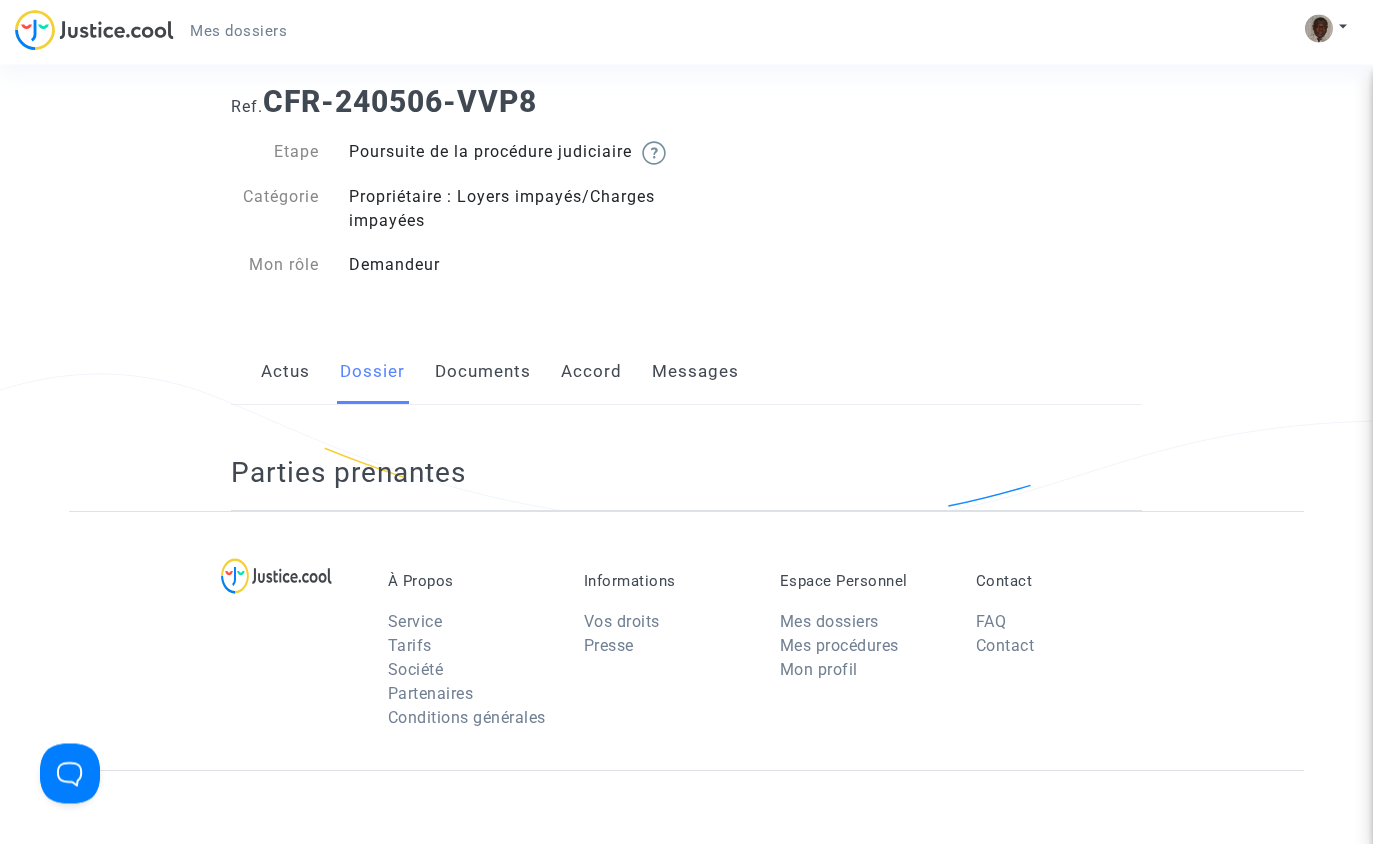 scroll, scrollTop: 46, scrollLeft: 0, axis: vertical 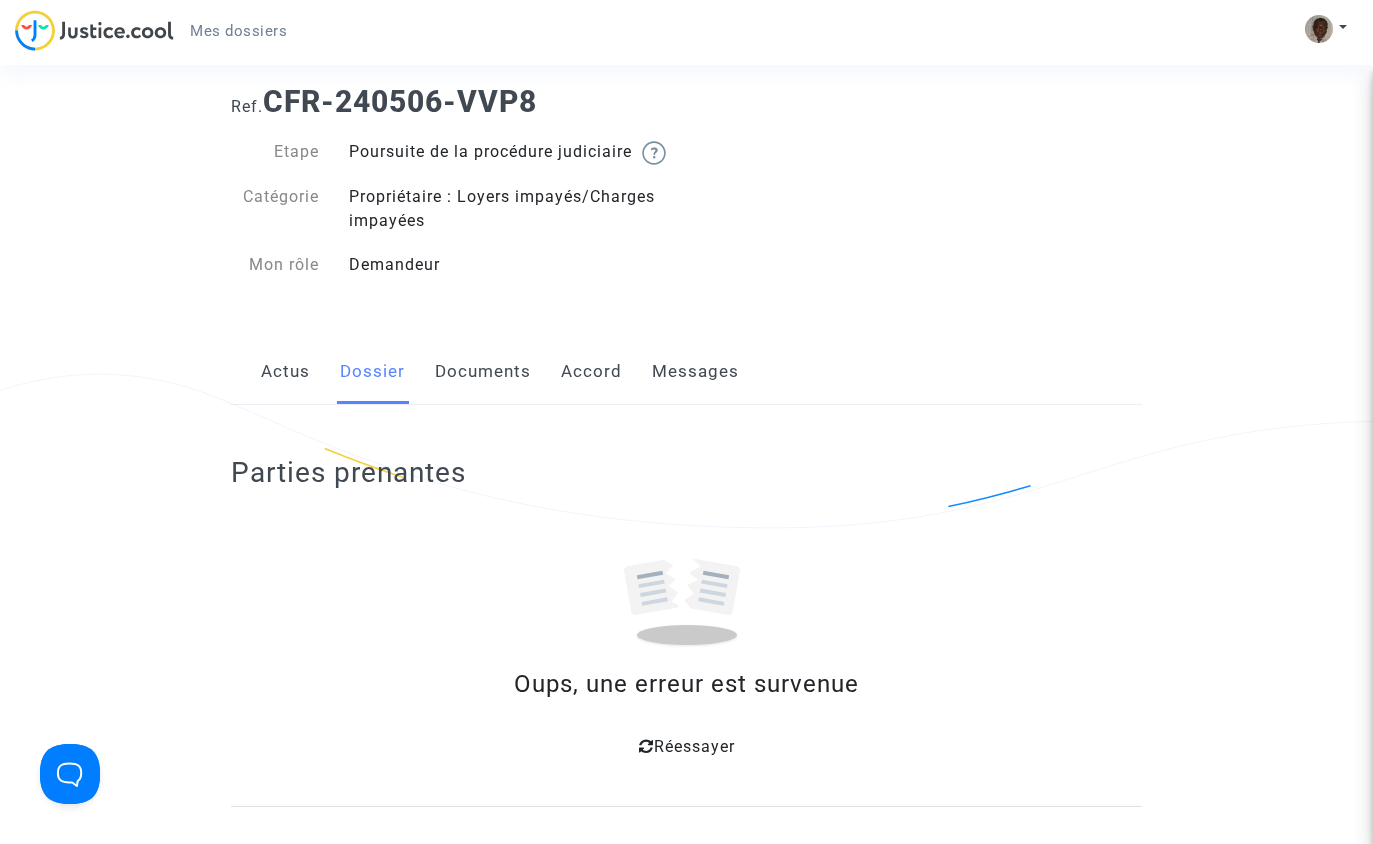 click on "Documents" 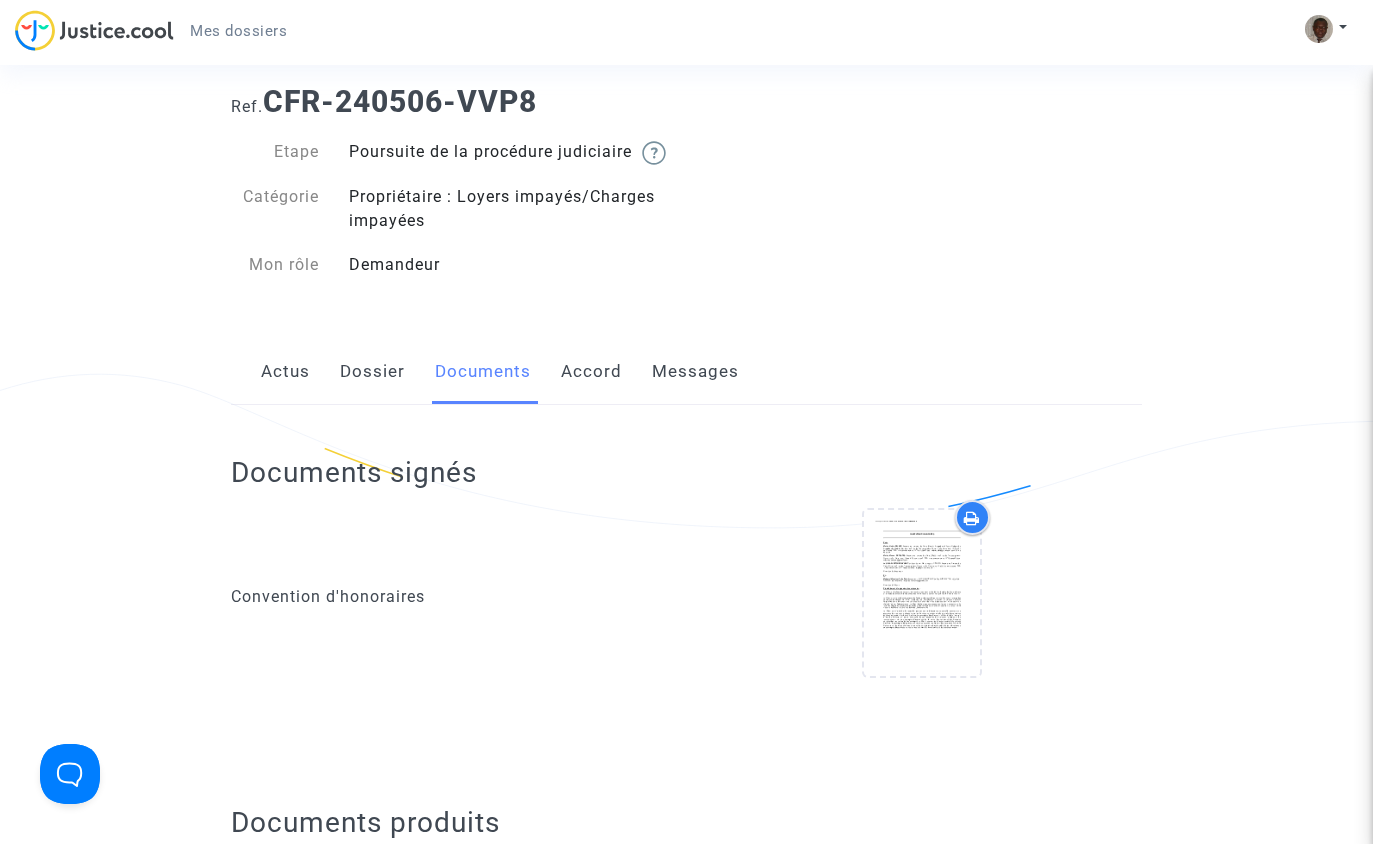 click on "Actus" 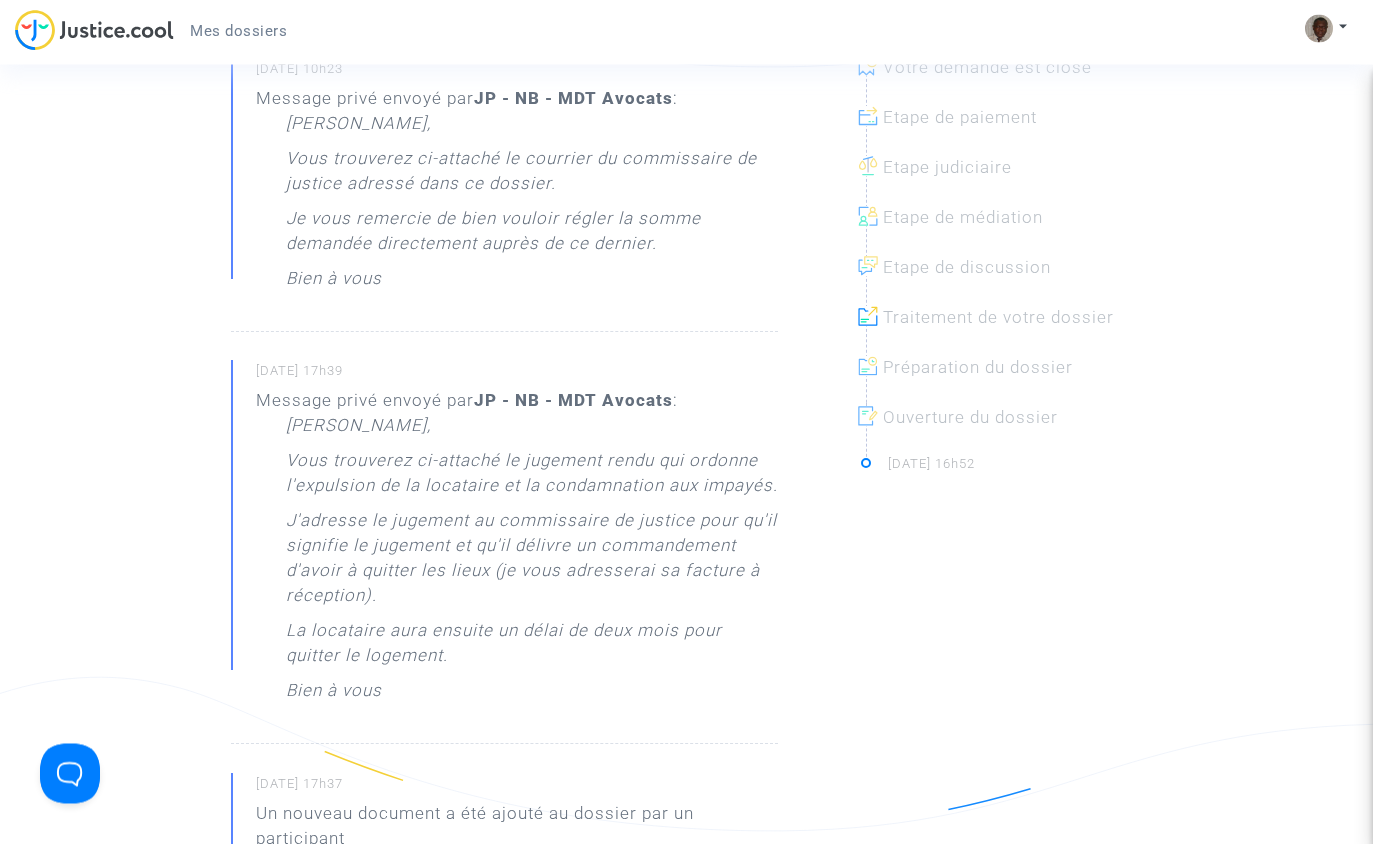 scroll, scrollTop: 527, scrollLeft: 0, axis: vertical 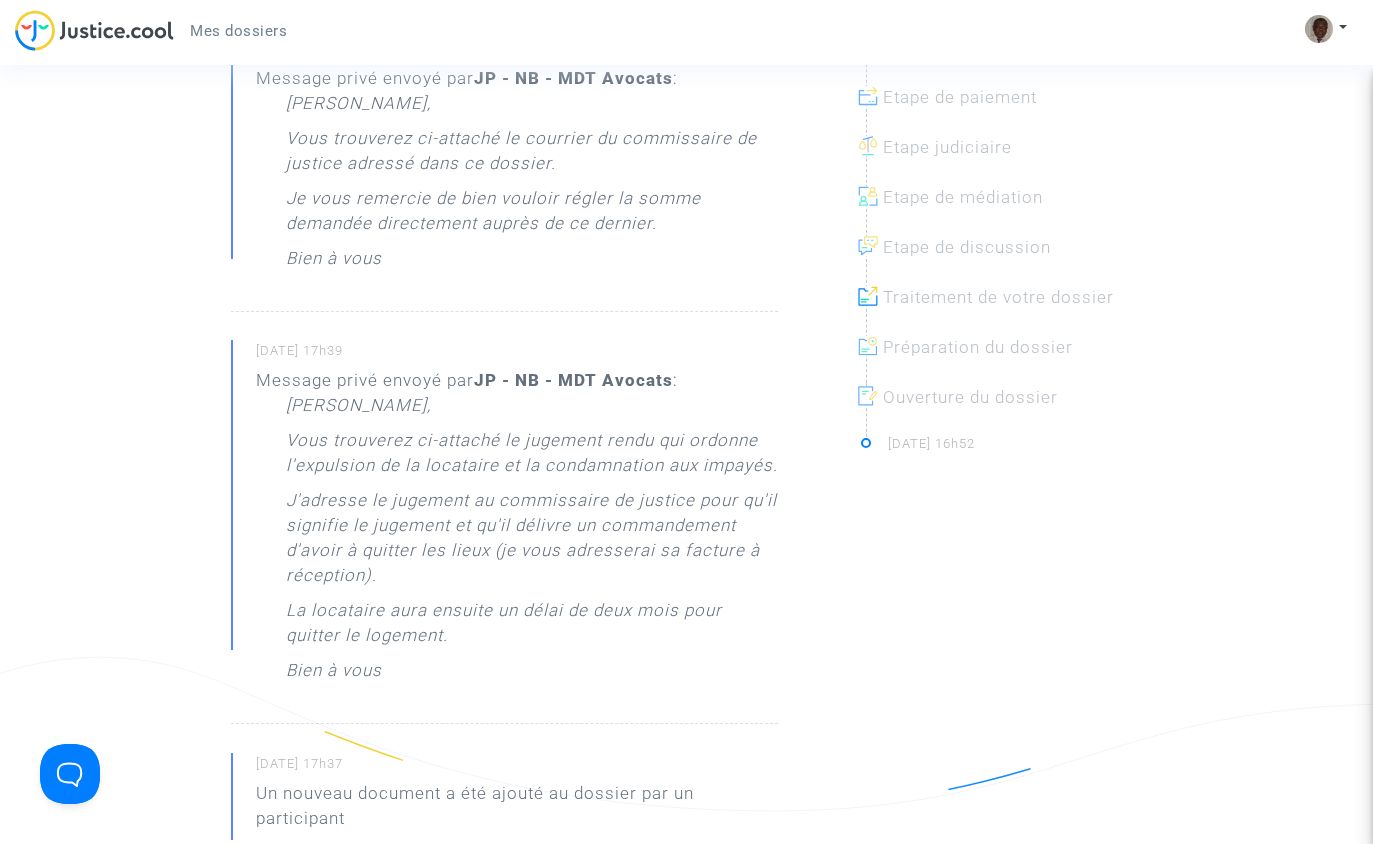 click on "J'adresse le jugement au commissaire de justice pour qu'il signifie le jugement et qu'il délivre un commandement d'avoir à quitter les lieux (je vous adresserai sa facture à réception)." 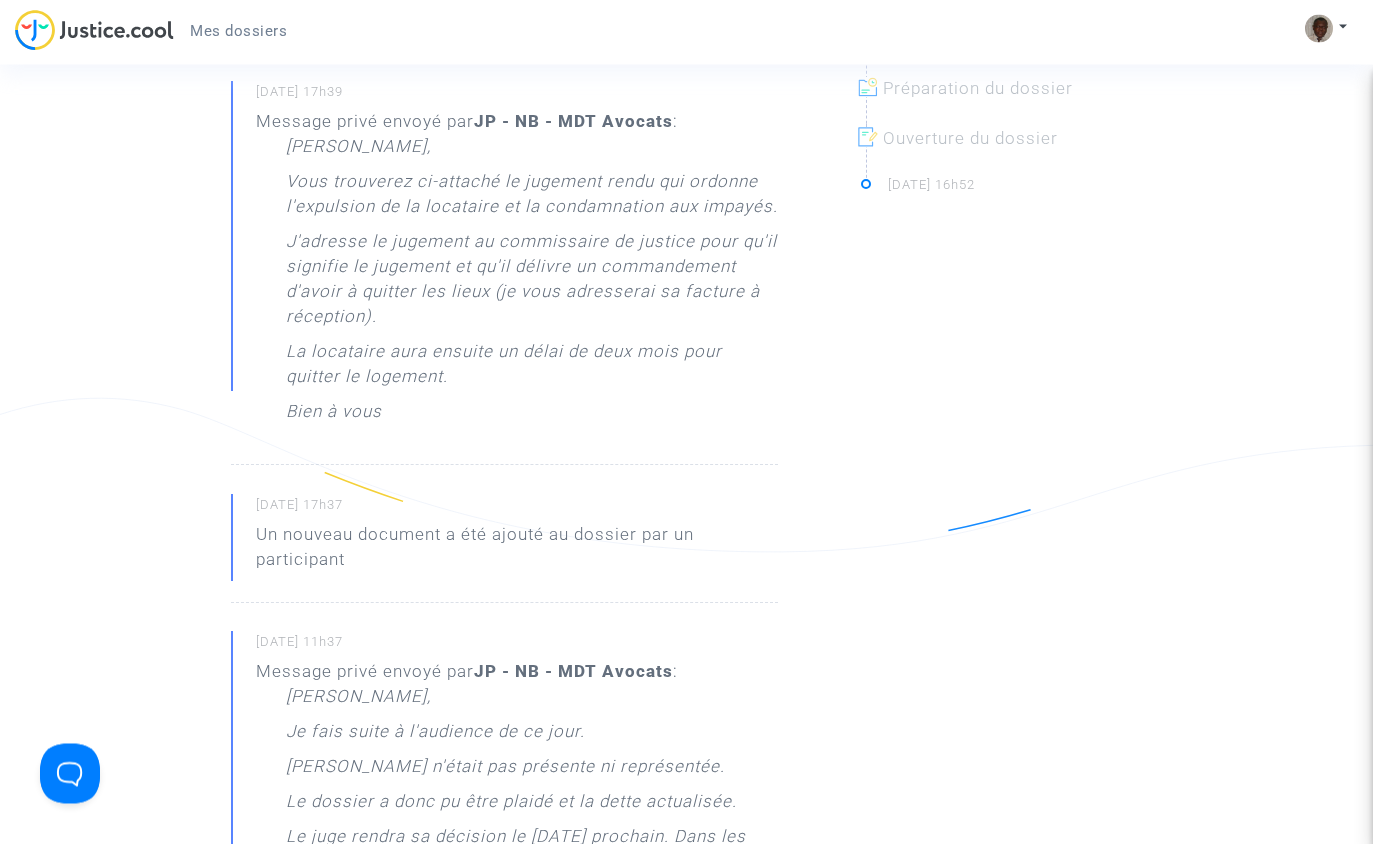 scroll, scrollTop: 786, scrollLeft: 0, axis: vertical 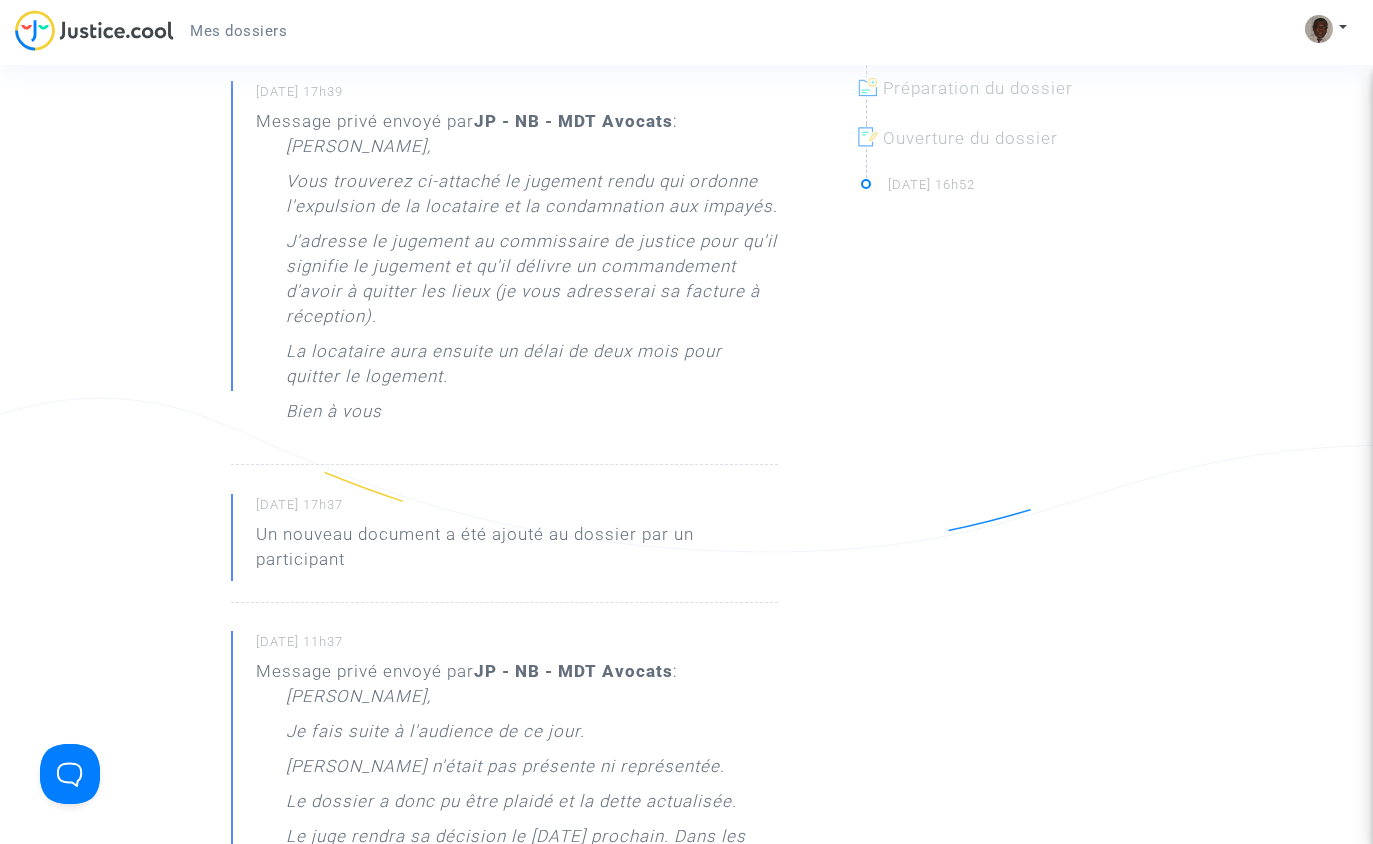 click on "J'adresse le jugement au commissaire de justice pour qu'il signifie le jugement et qu'il délivre un commandement d'avoir à quitter les lieux (je vous adresserai sa facture à réception)." 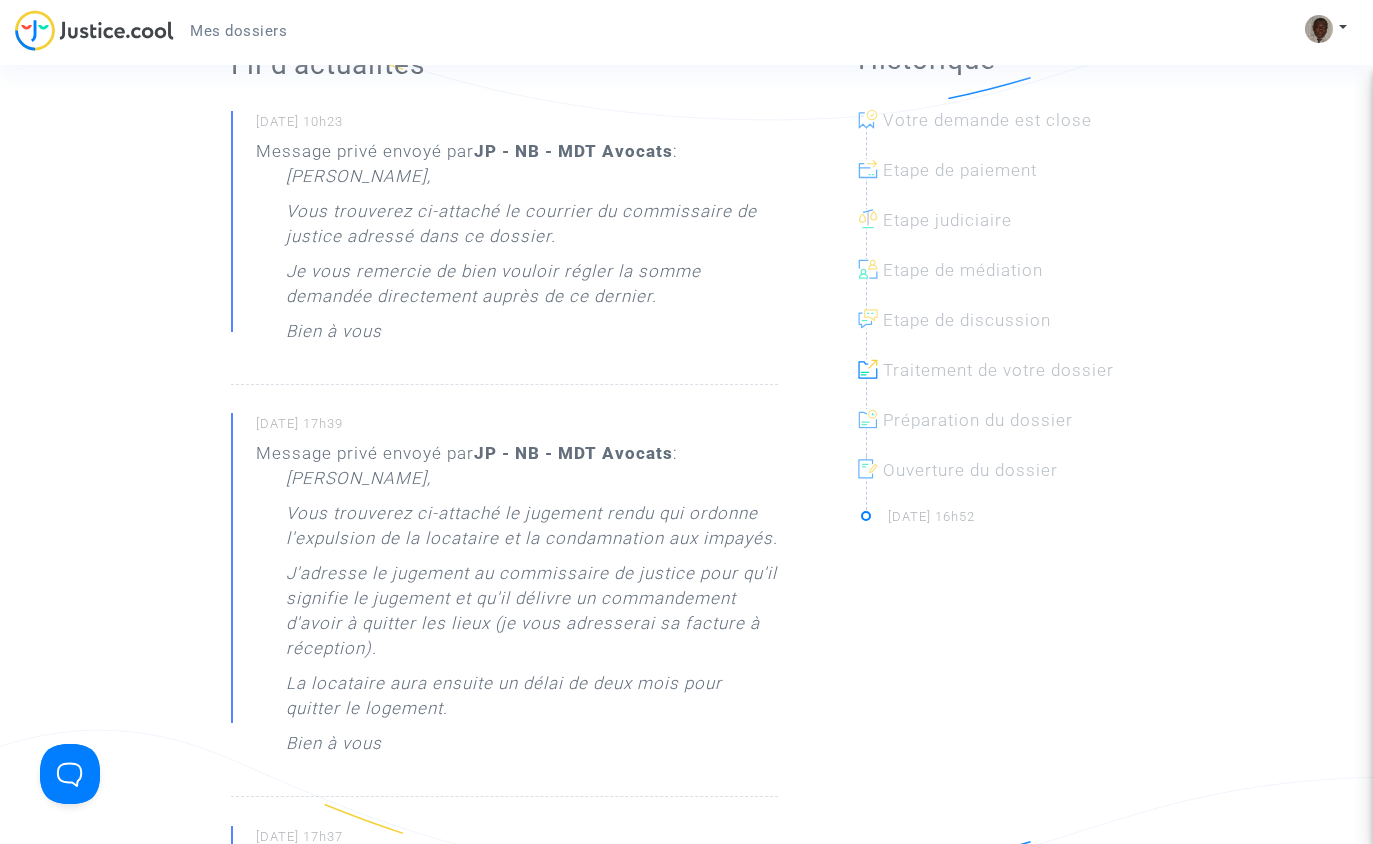 scroll, scrollTop: 452, scrollLeft: 0, axis: vertical 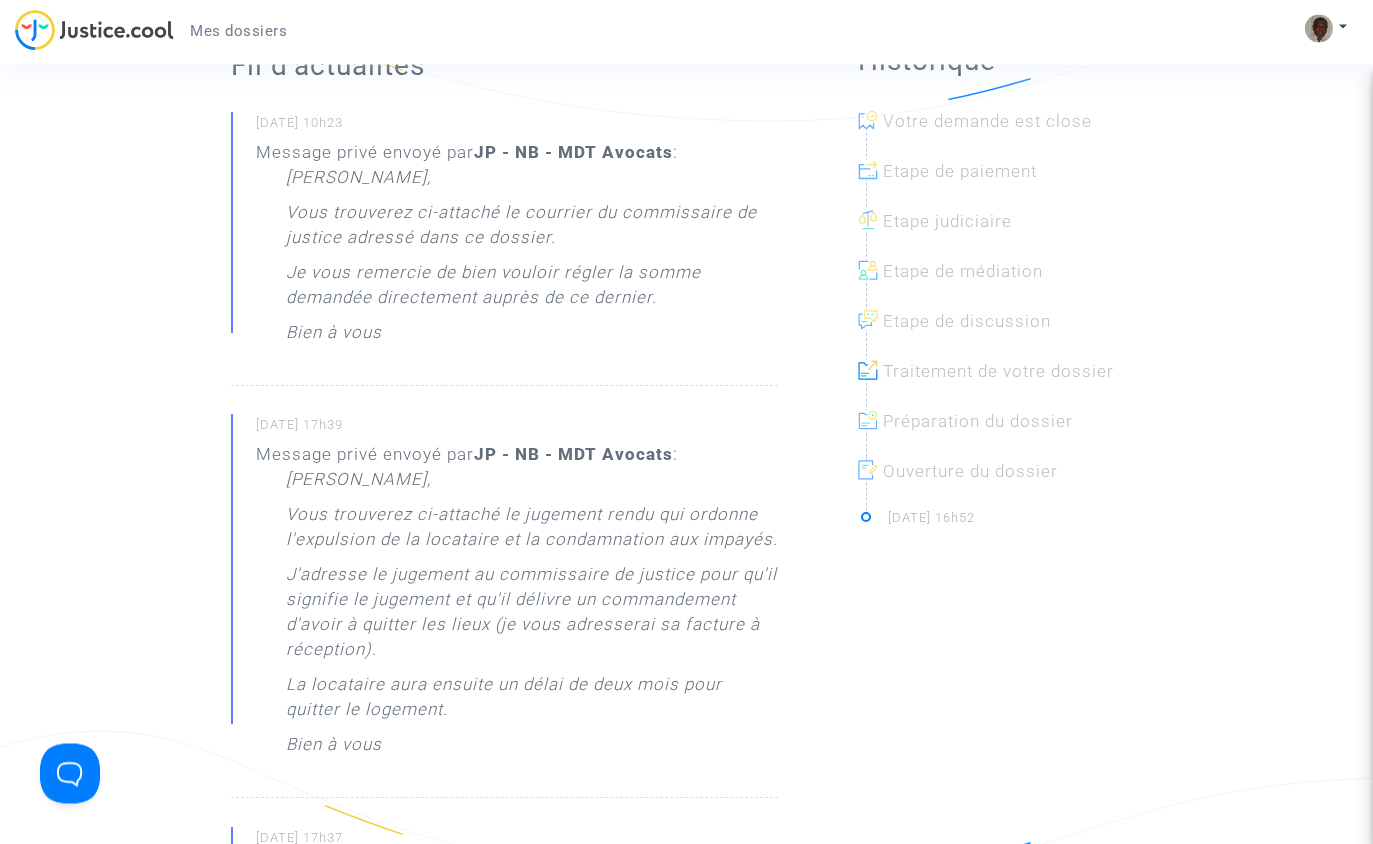 click on "J'adresse le jugement au commissaire de justice pour qu'il signifie le jugement et qu'il délivre un commandement d'avoir à quitter les lieux (je vous adresserai sa facture à réception)." 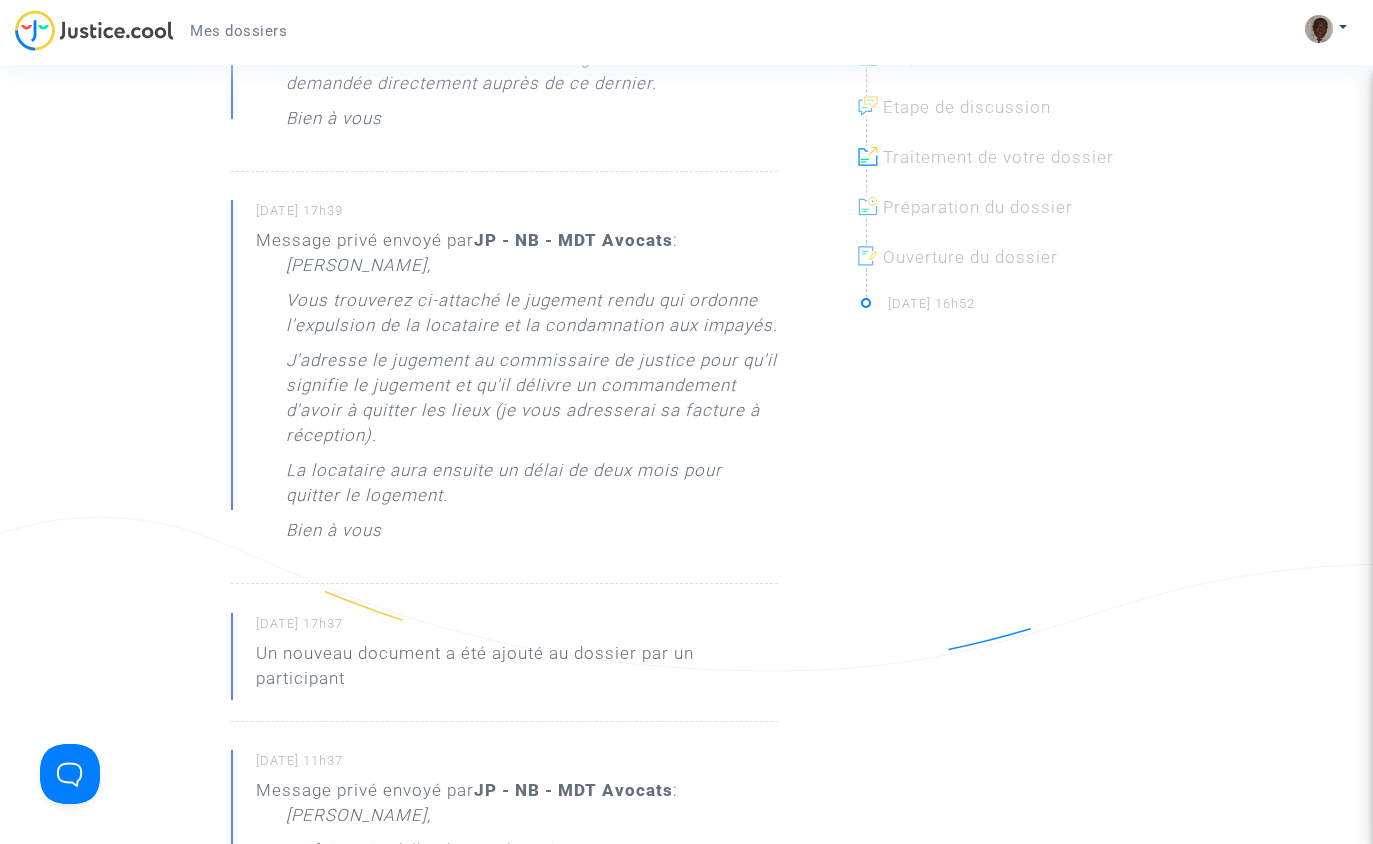 click on "La locataire aura ensuite un délai de deux mois pour quitter le logement." 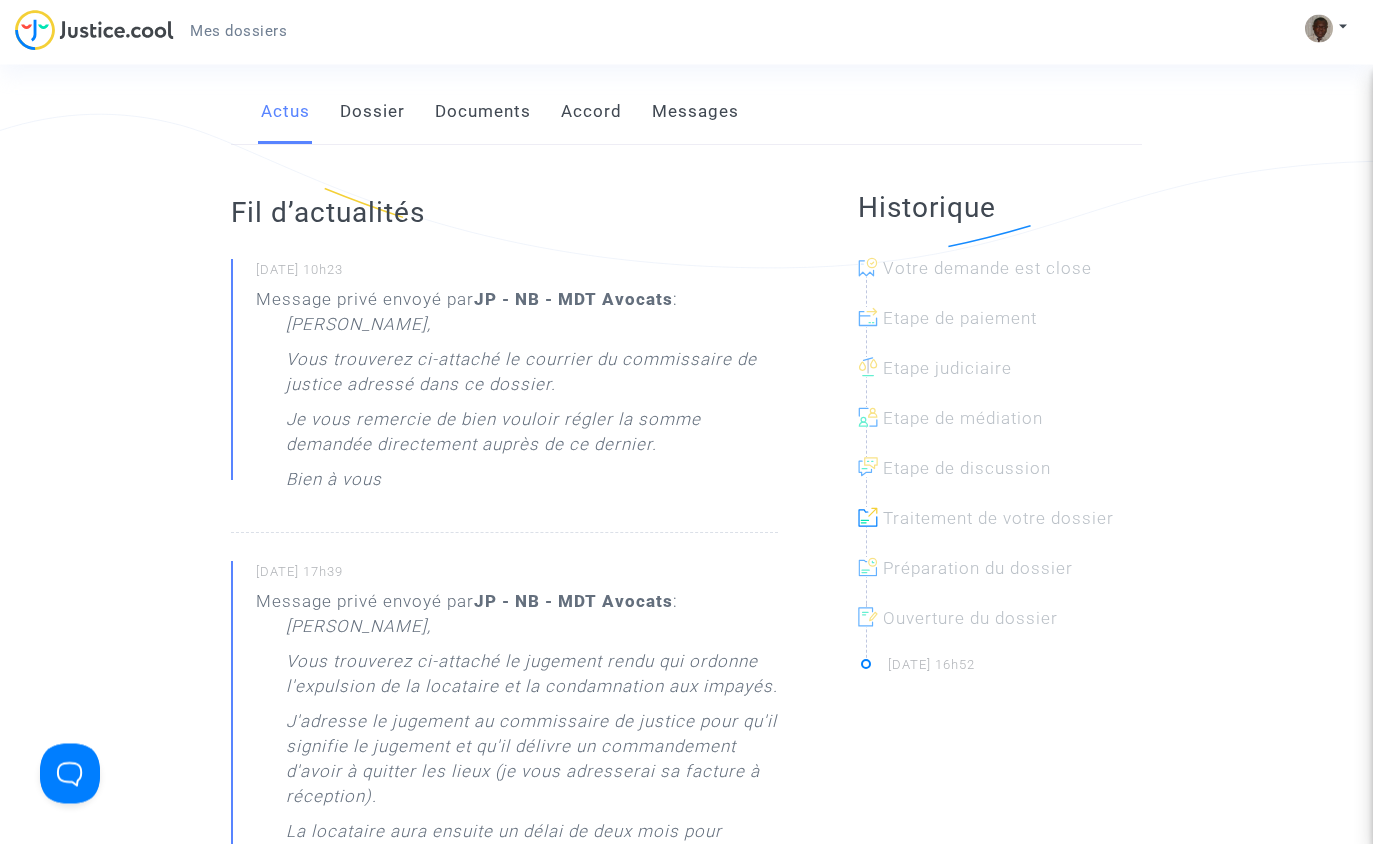 scroll, scrollTop: 305, scrollLeft: 0, axis: vertical 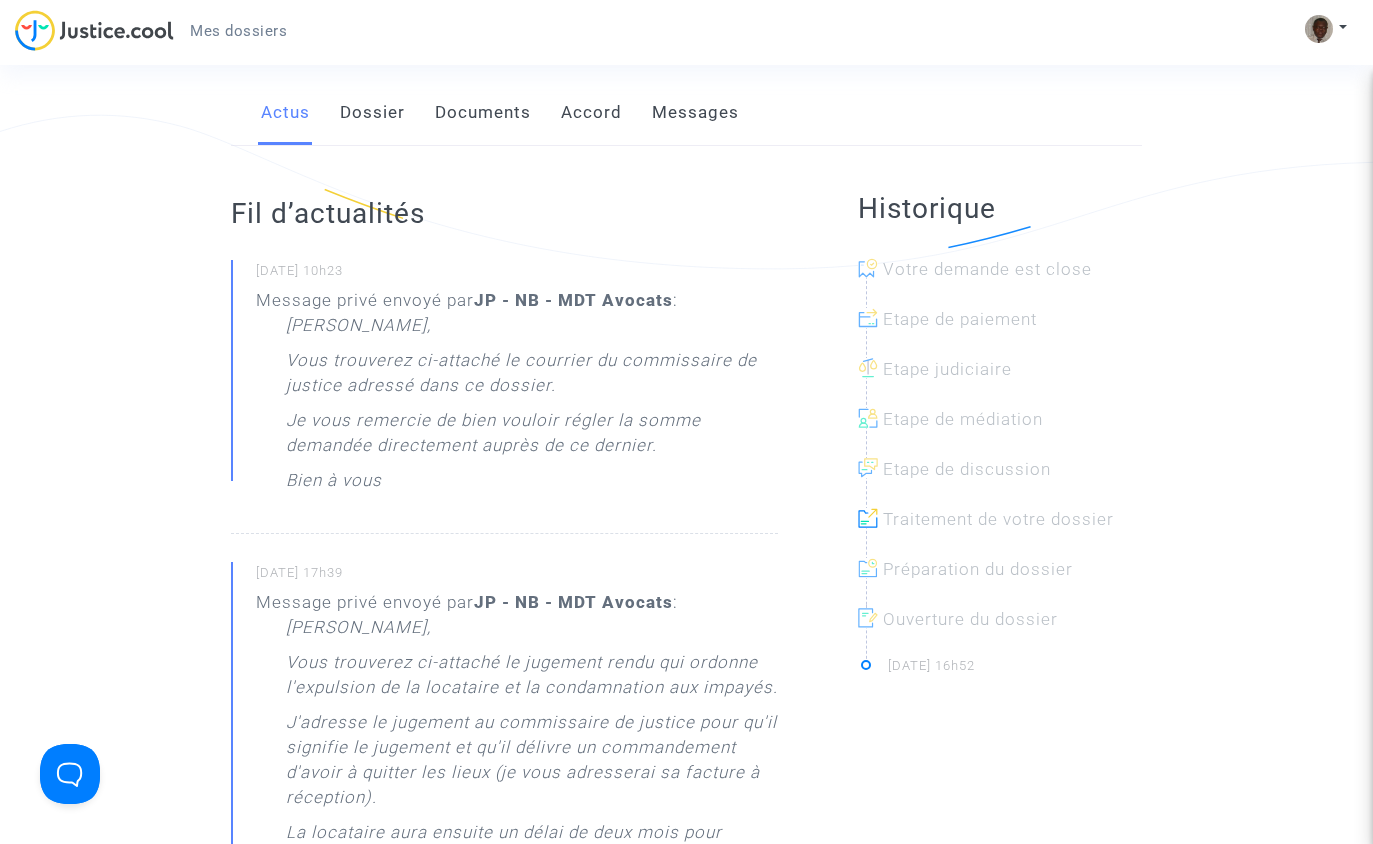click on "Vous trouverez ci-attaché le jugement rendu qui ordonne l'expulsion de la locataire et la condamnation aux impayés." 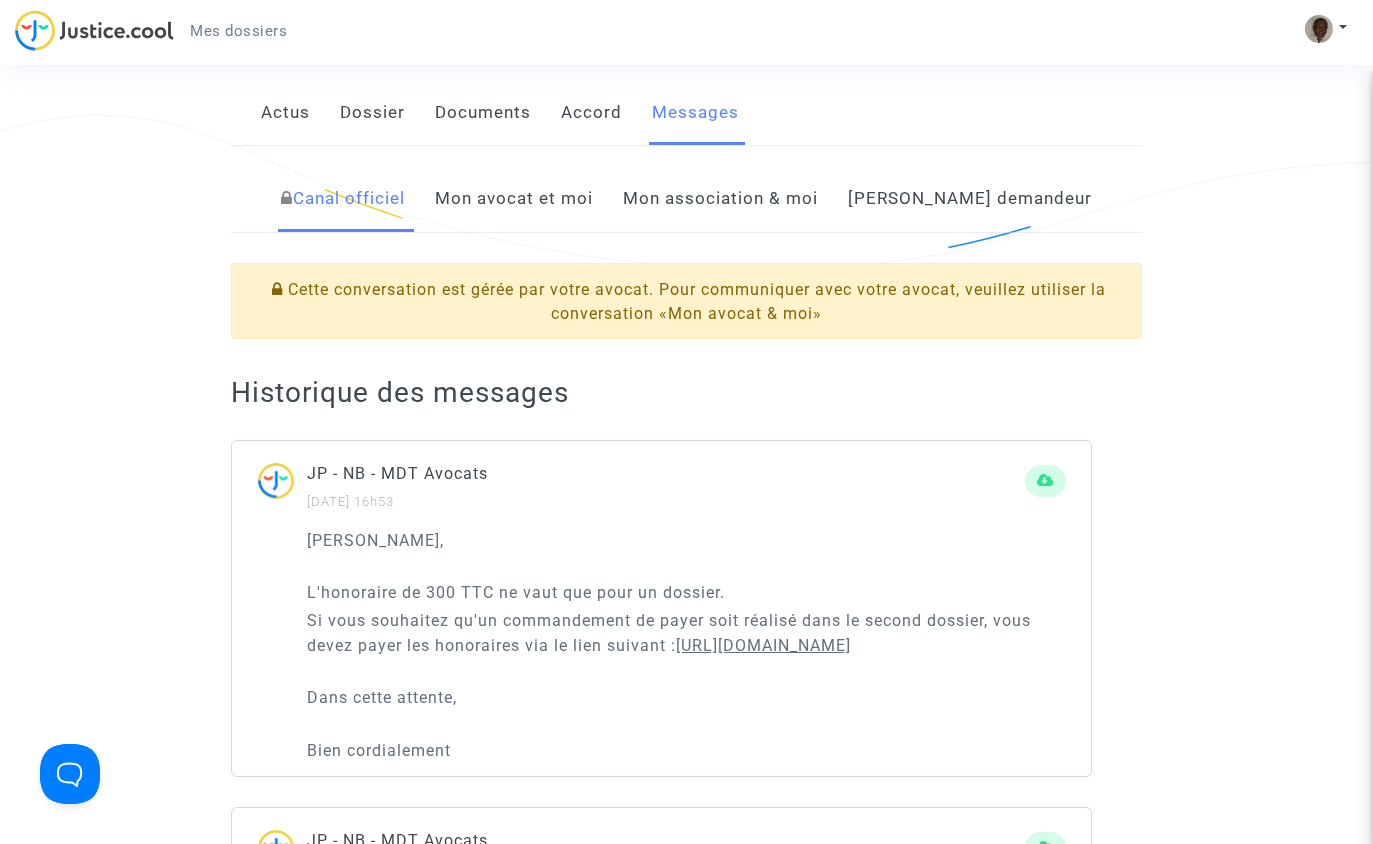 click on "Côté demandeur" 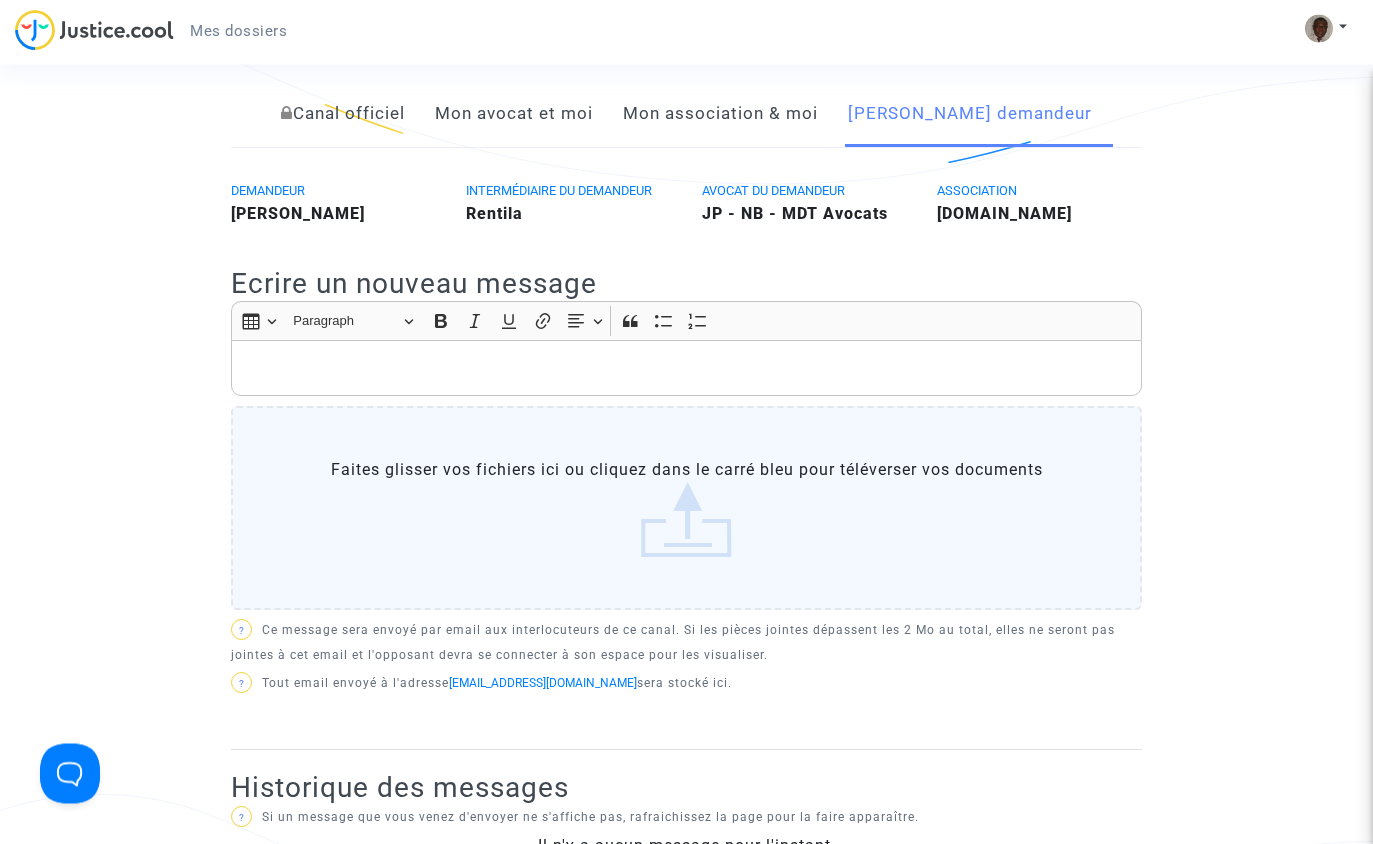 scroll, scrollTop: 384, scrollLeft: 0, axis: vertical 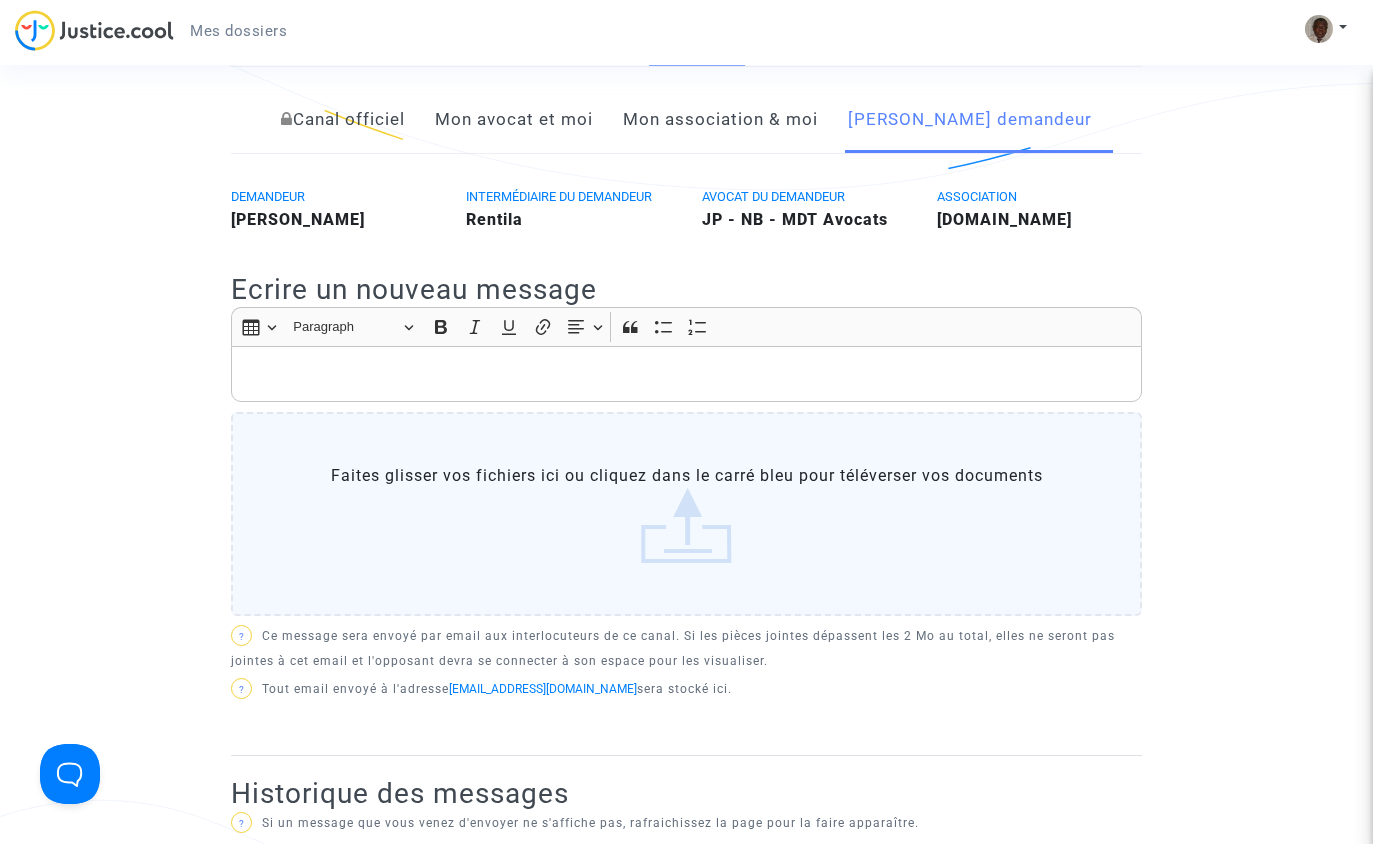 click on "JP - NB - MDT Avocats" 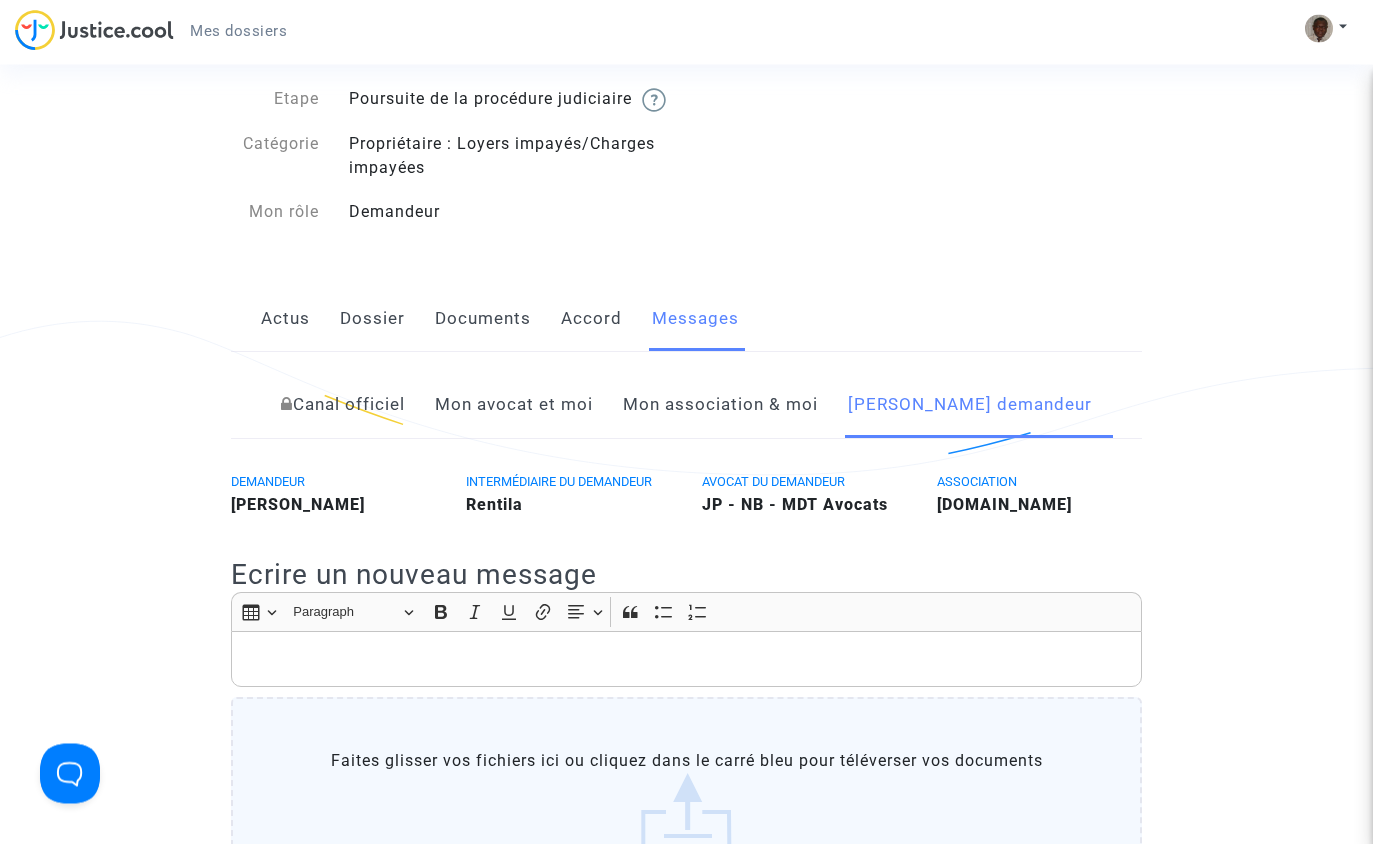 scroll, scrollTop: 99, scrollLeft: 0, axis: vertical 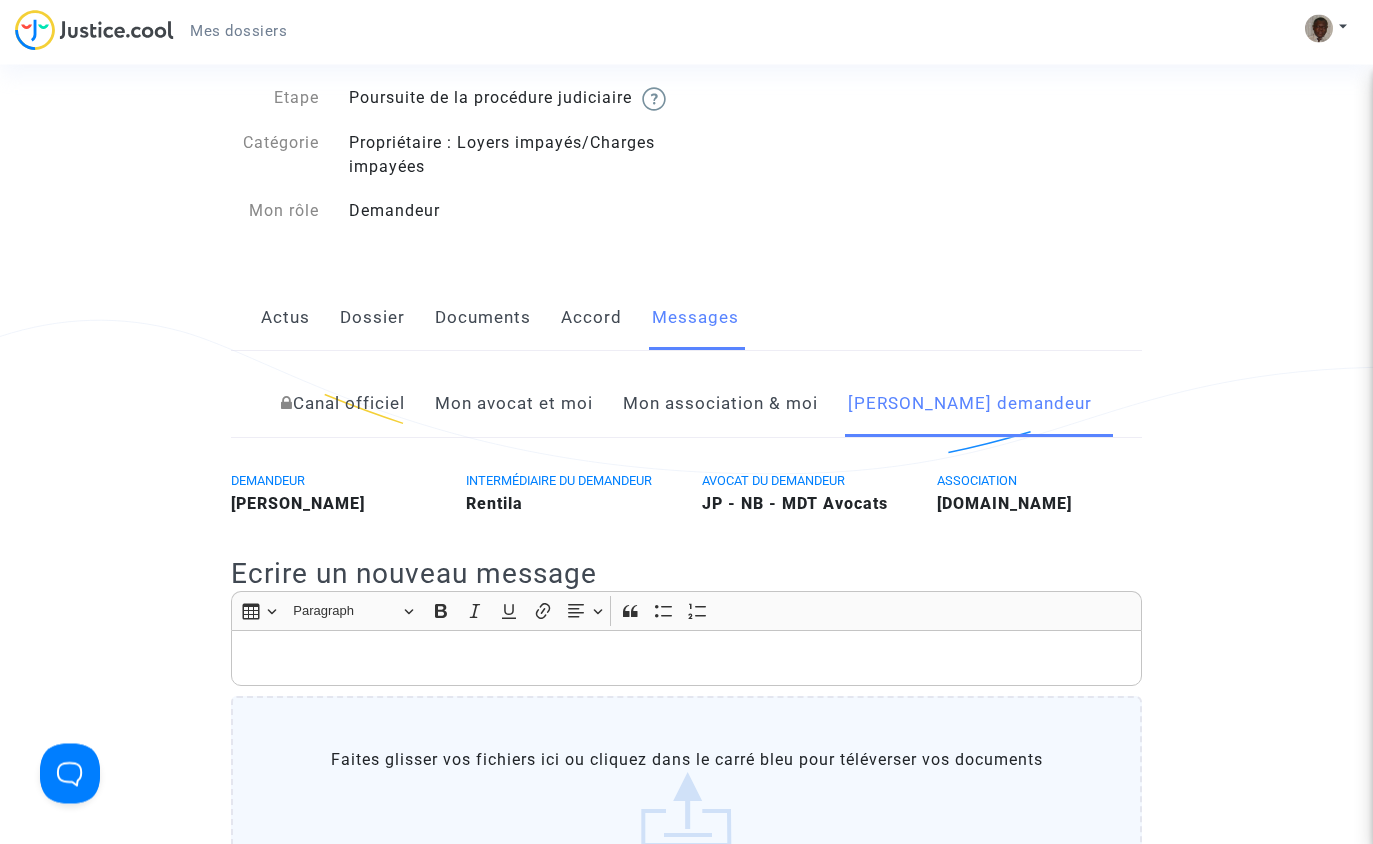 click on "AVOCAT DU DEMANDEUR" 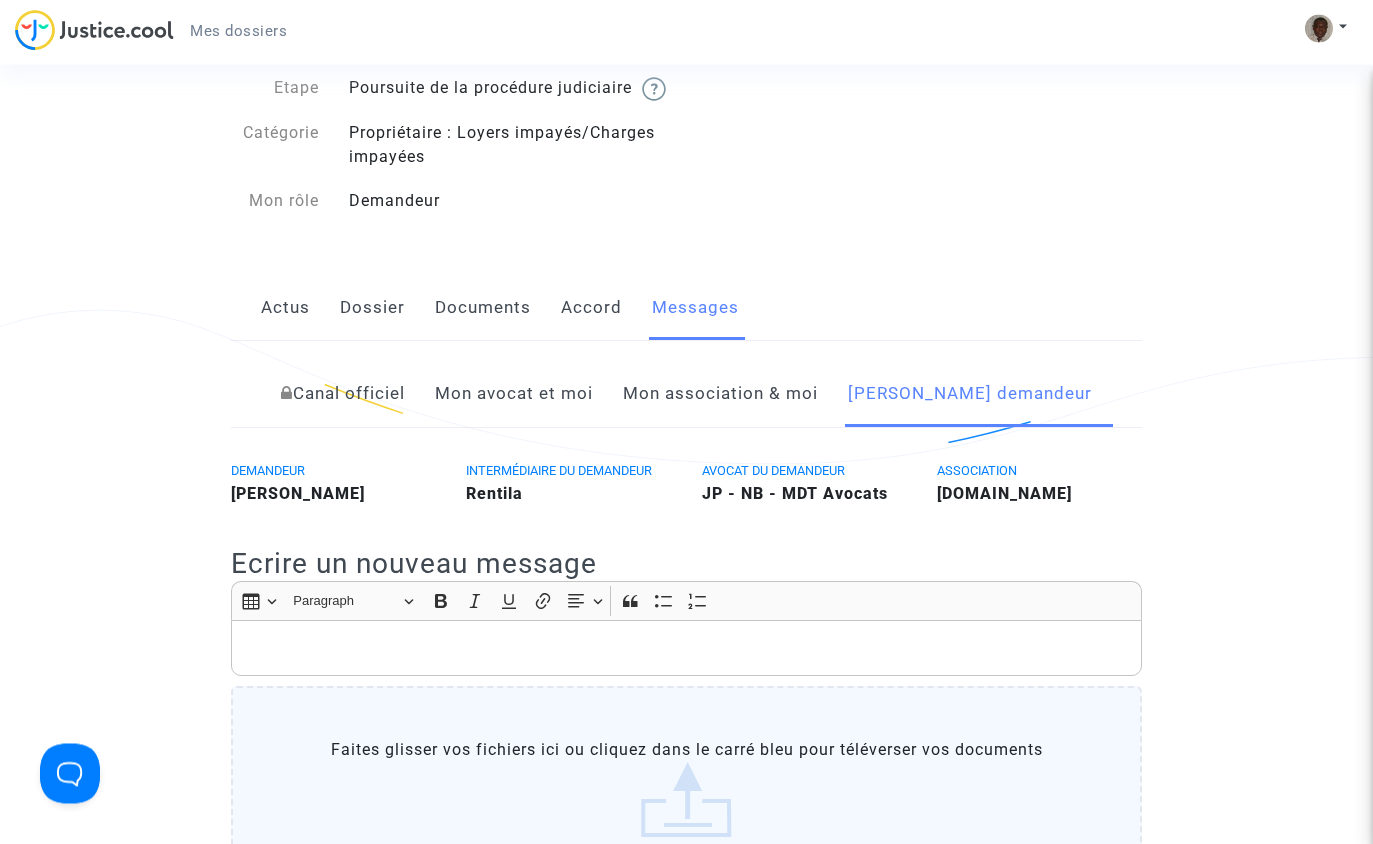 scroll, scrollTop: 0, scrollLeft: 0, axis: both 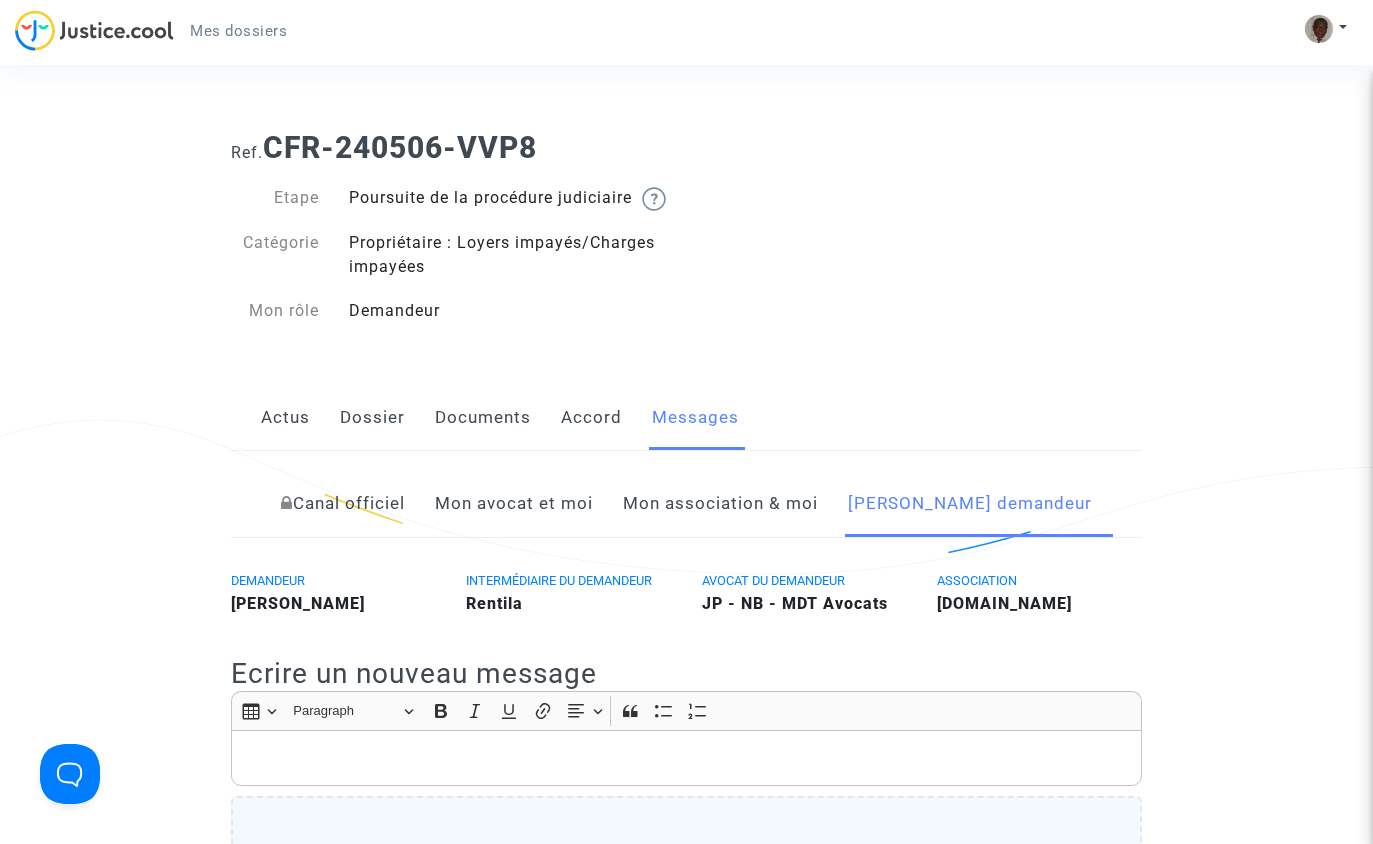 click on "Dossier" 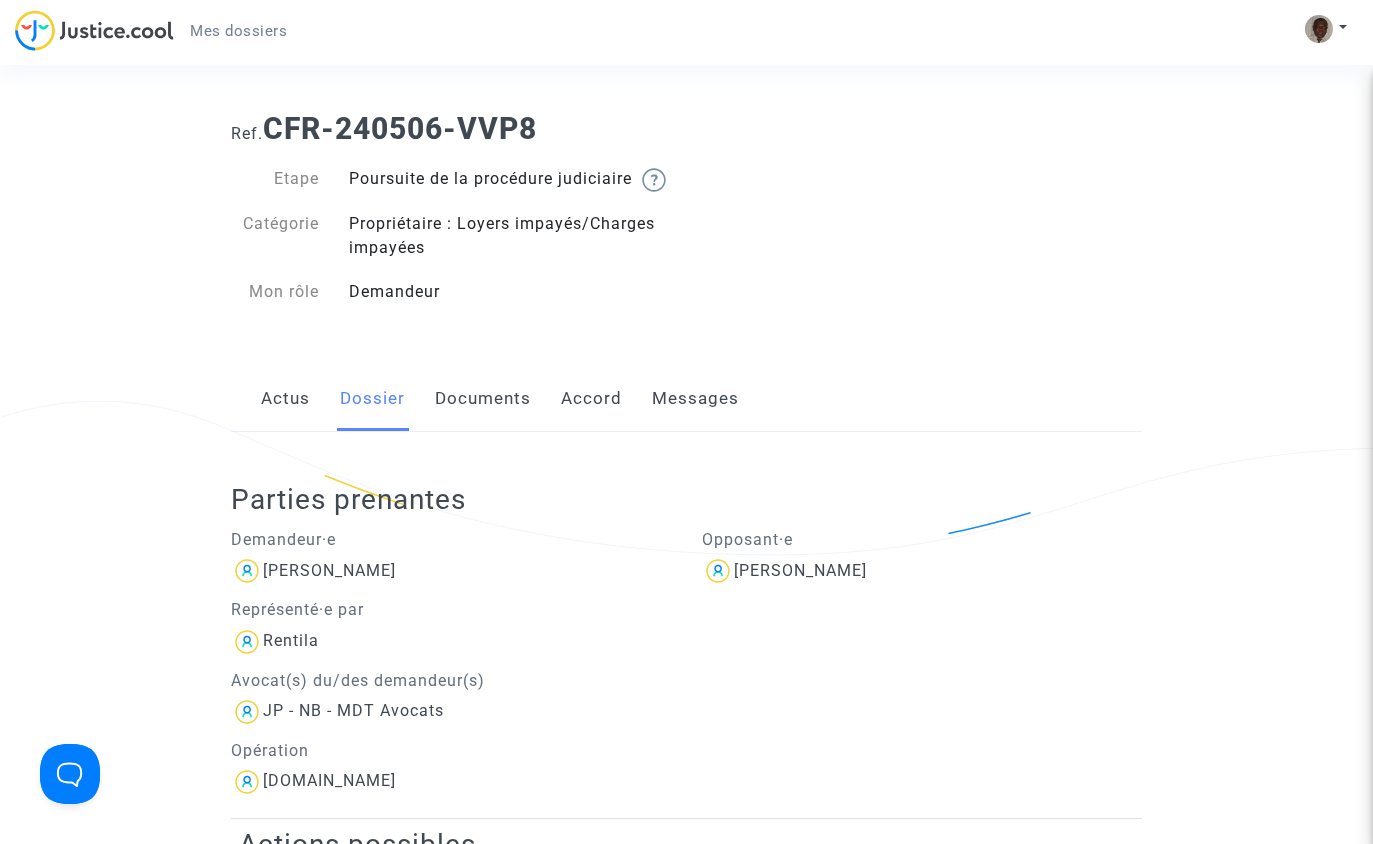 scroll, scrollTop: 0, scrollLeft: 0, axis: both 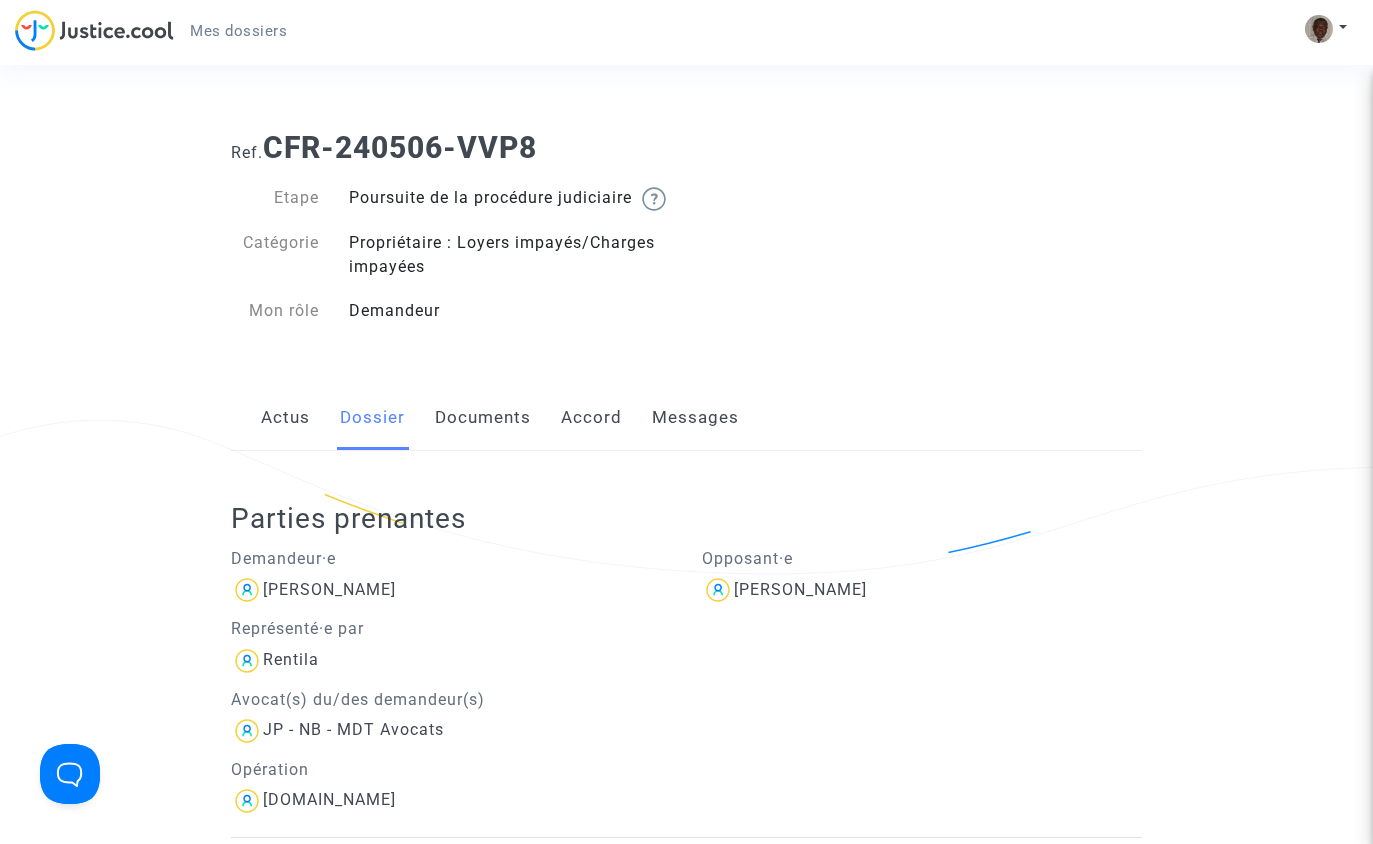 click on "Documents" 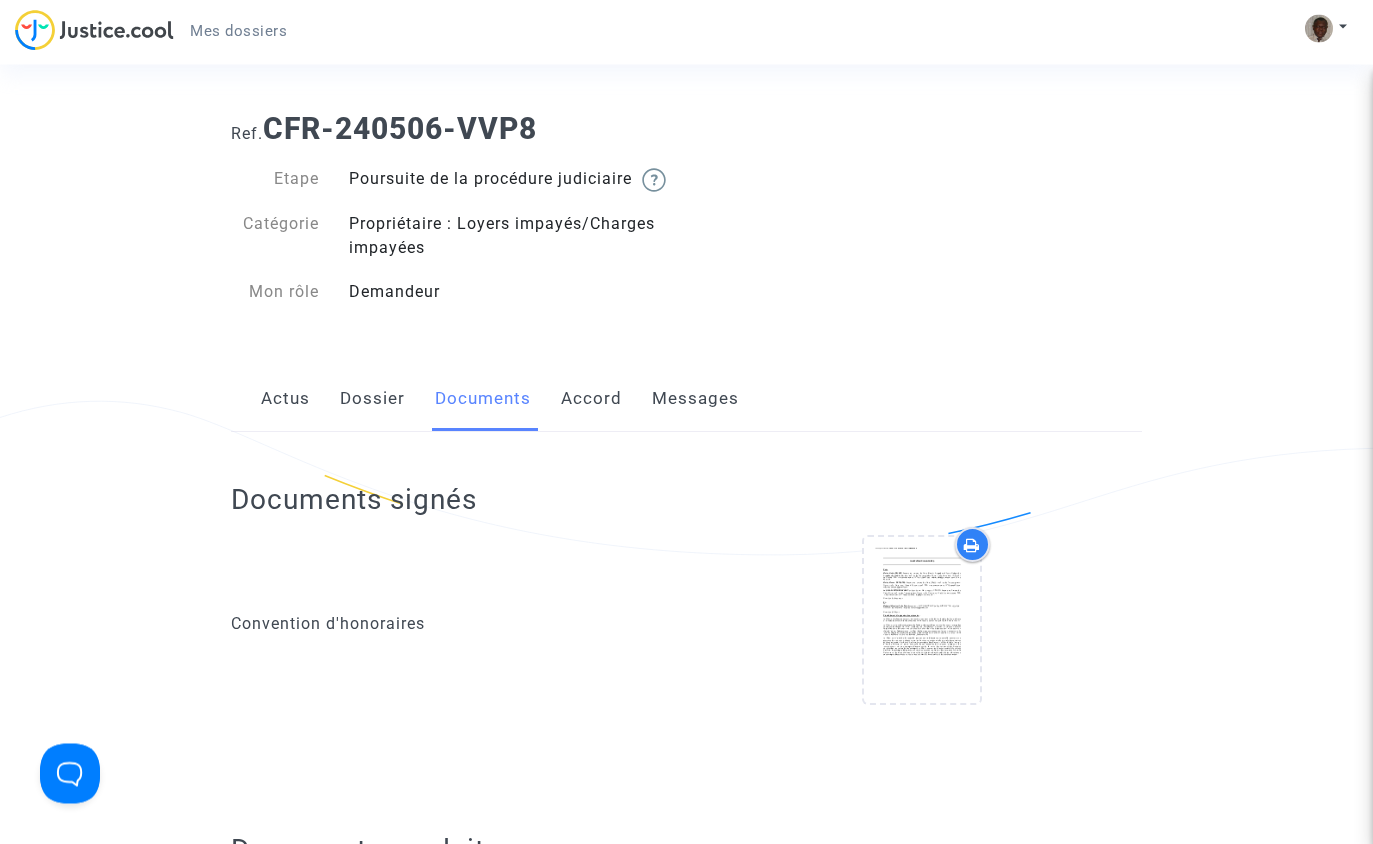 scroll, scrollTop: 0, scrollLeft: 0, axis: both 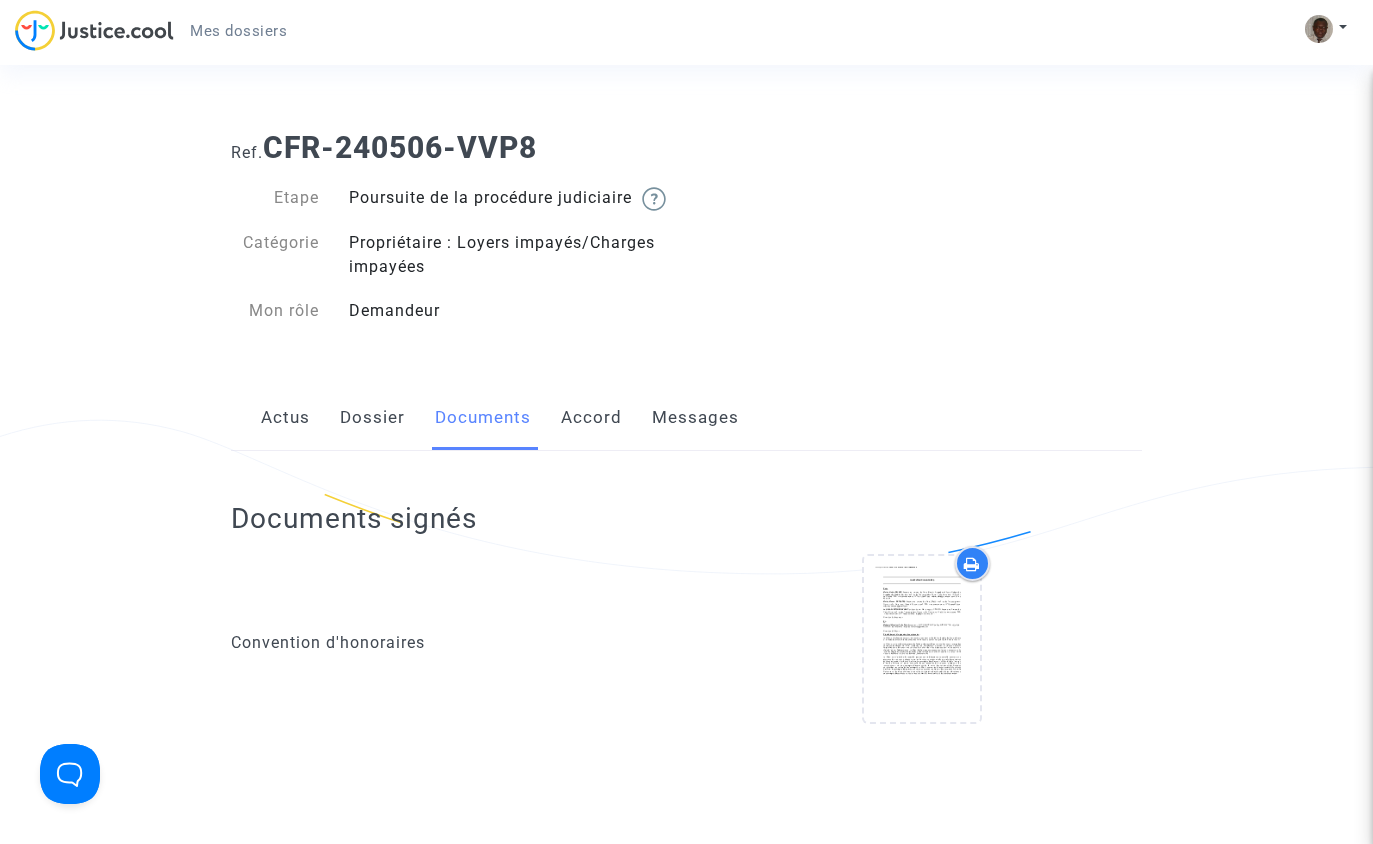 click on "Dossier" 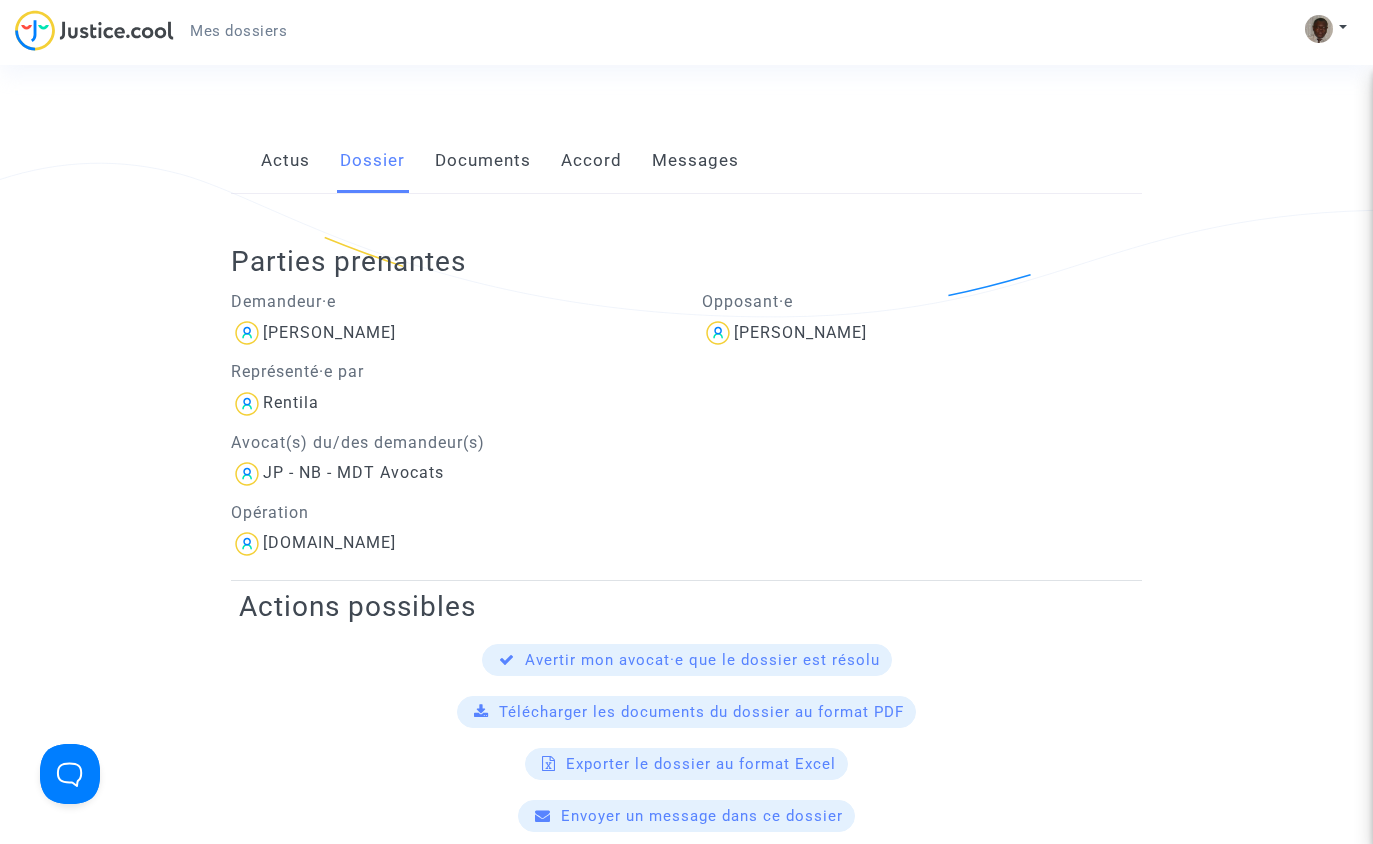 scroll, scrollTop: 274, scrollLeft: 0, axis: vertical 